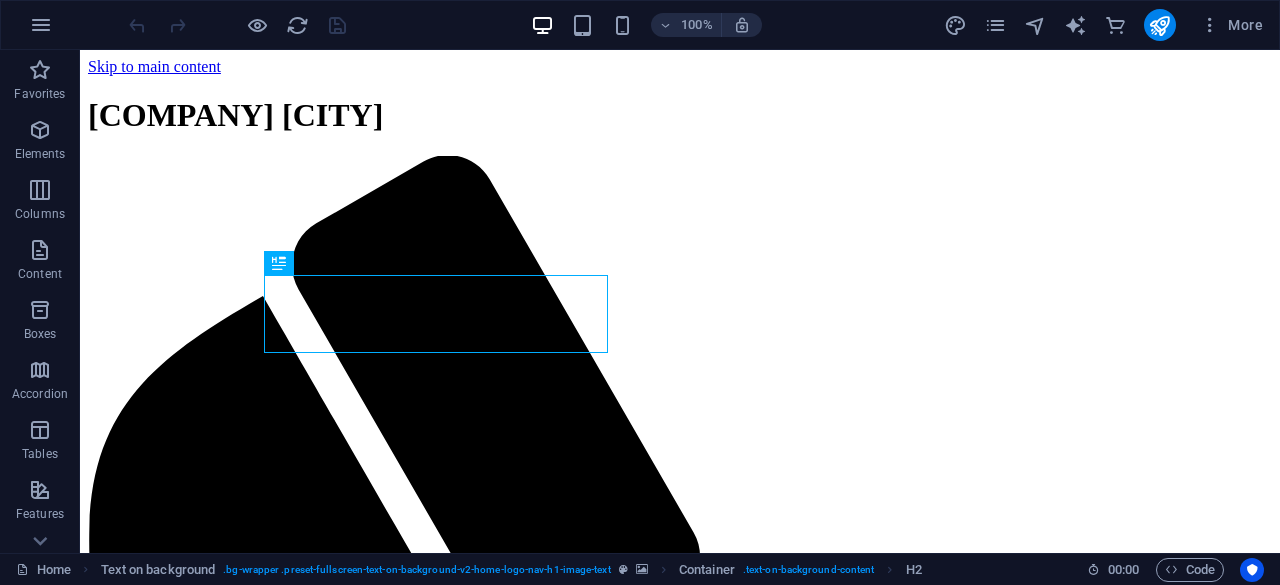 scroll, scrollTop: 0, scrollLeft: 0, axis: both 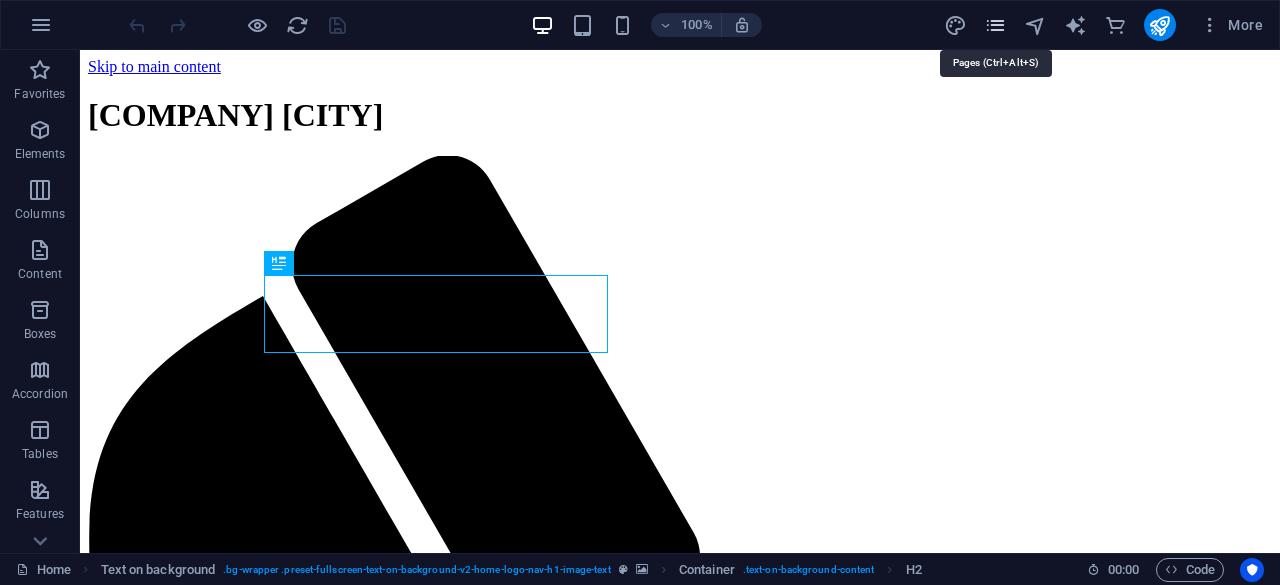 click at bounding box center [995, 25] 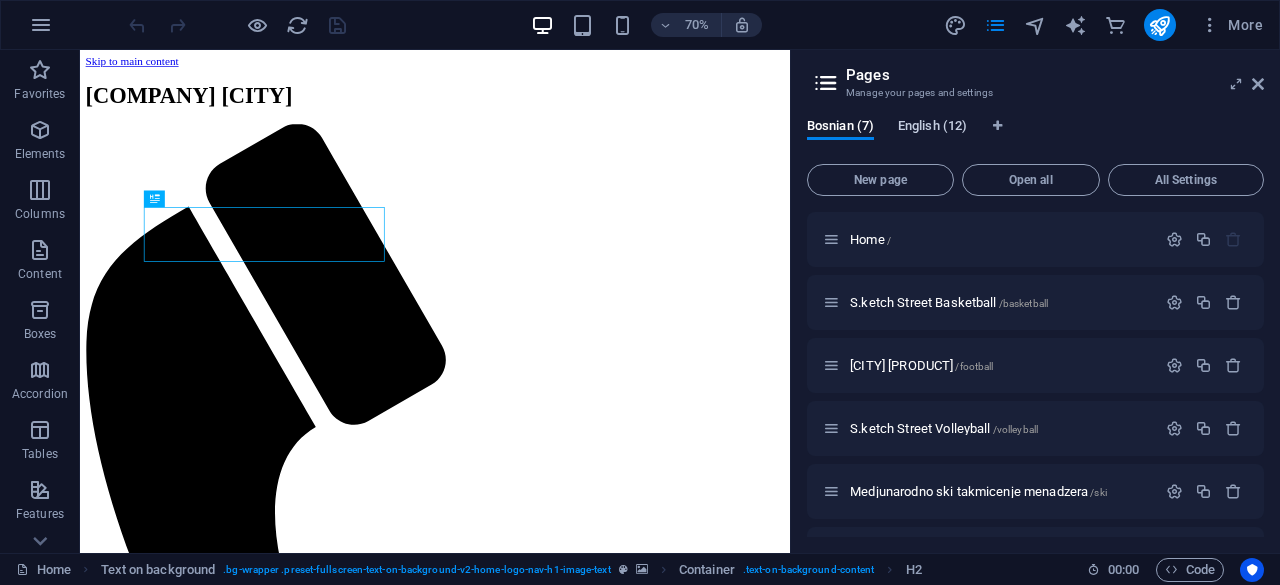 click on "English (12)" at bounding box center [932, 128] 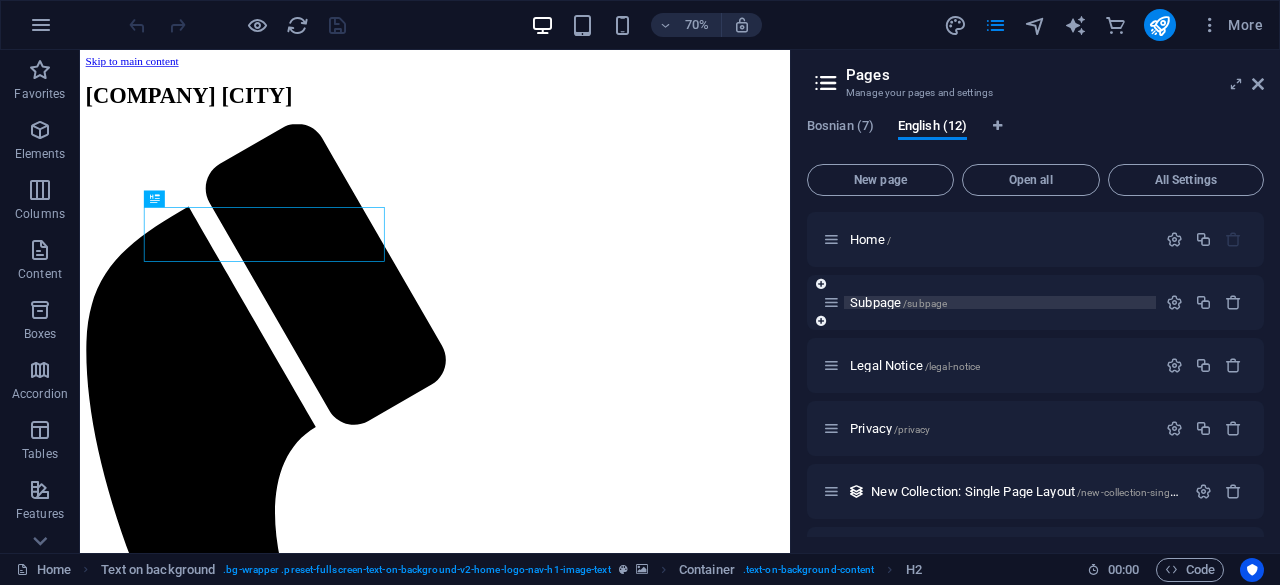 click on "Subpage /subpage" at bounding box center (898, 302) 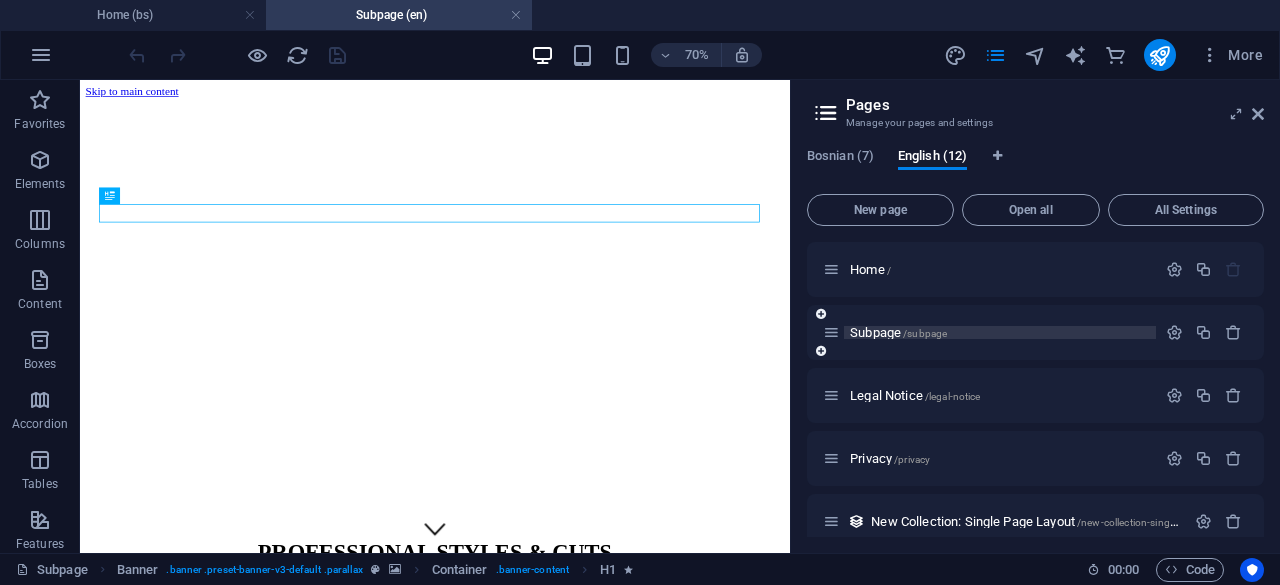 scroll, scrollTop: 0, scrollLeft: 0, axis: both 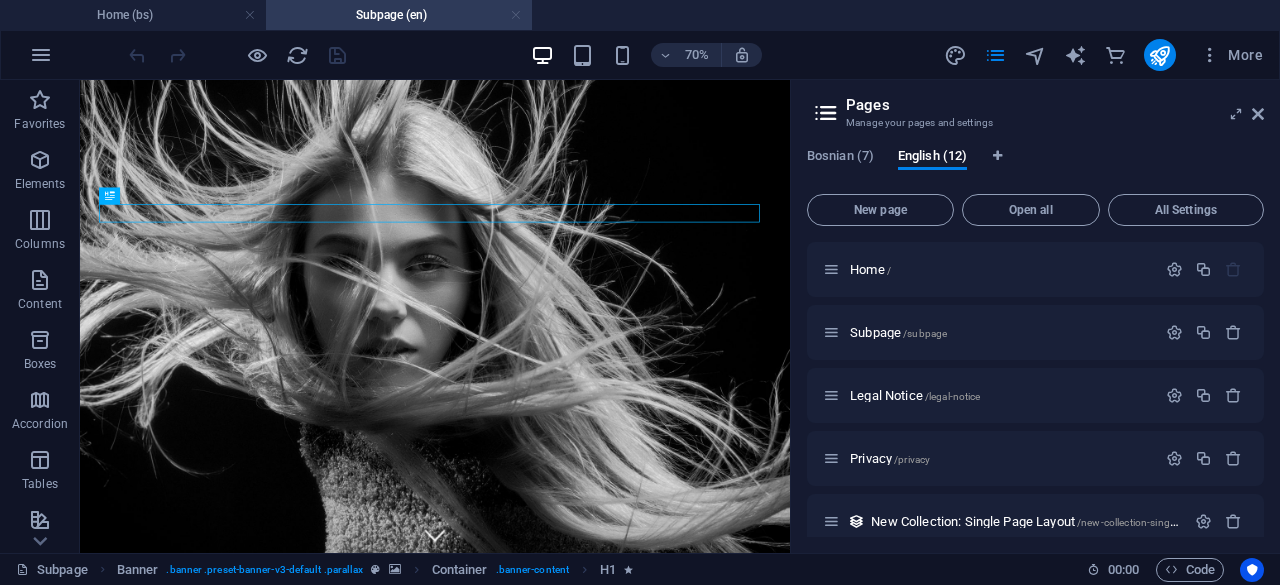 click at bounding box center [516, 15] 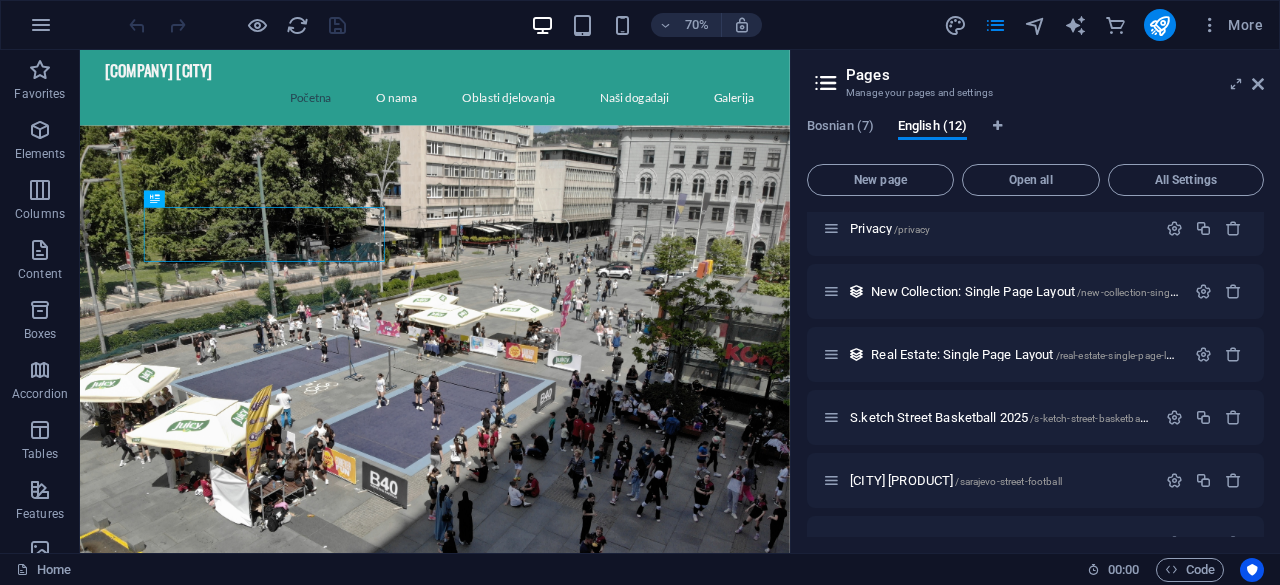 scroll, scrollTop: 494, scrollLeft: 0, axis: vertical 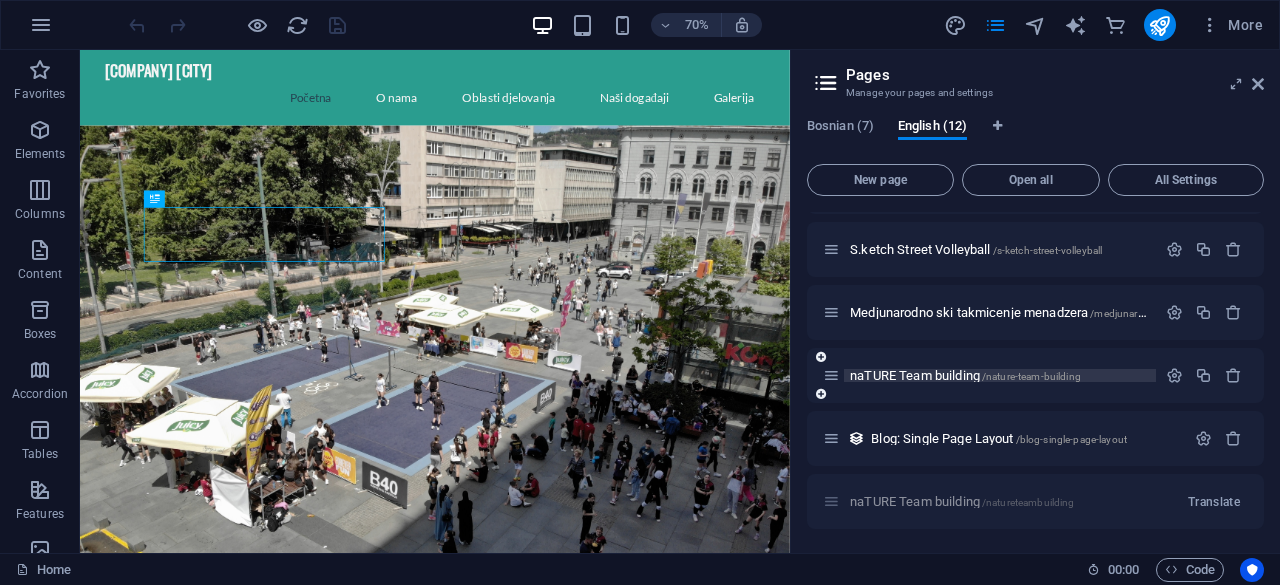 click on "naTURE Team building /nature-team-building" at bounding box center [965, 375] 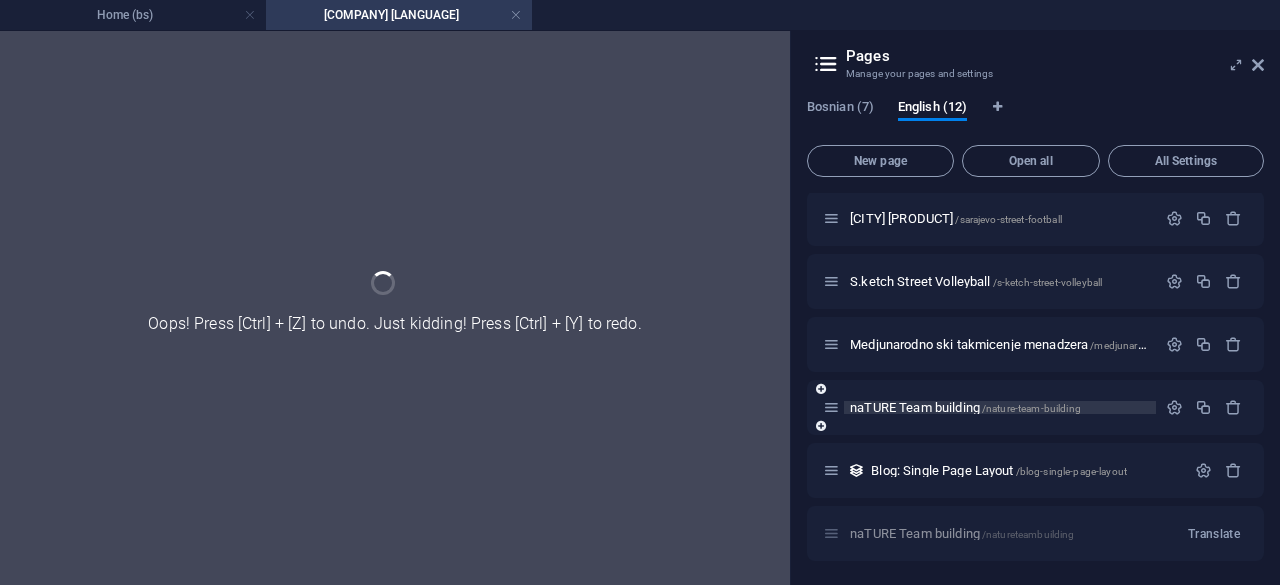 scroll, scrollTop: 442, scrollLeft: 0, axis: vertical 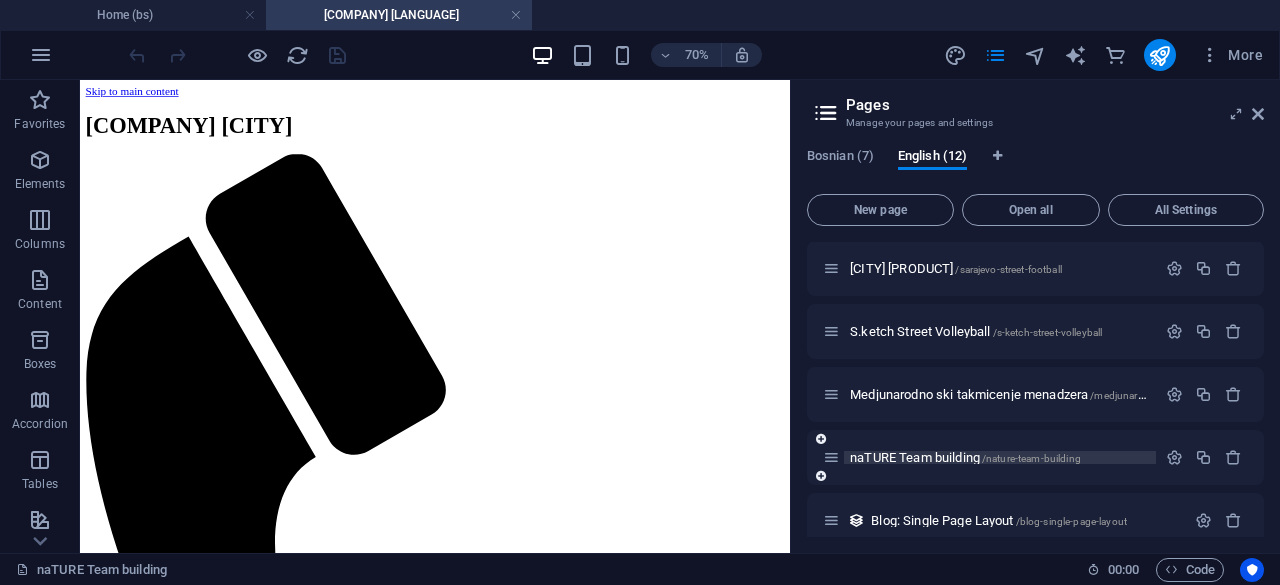 click on "naTURE Team building /nature-team-building" at bounding box center [965, 457] 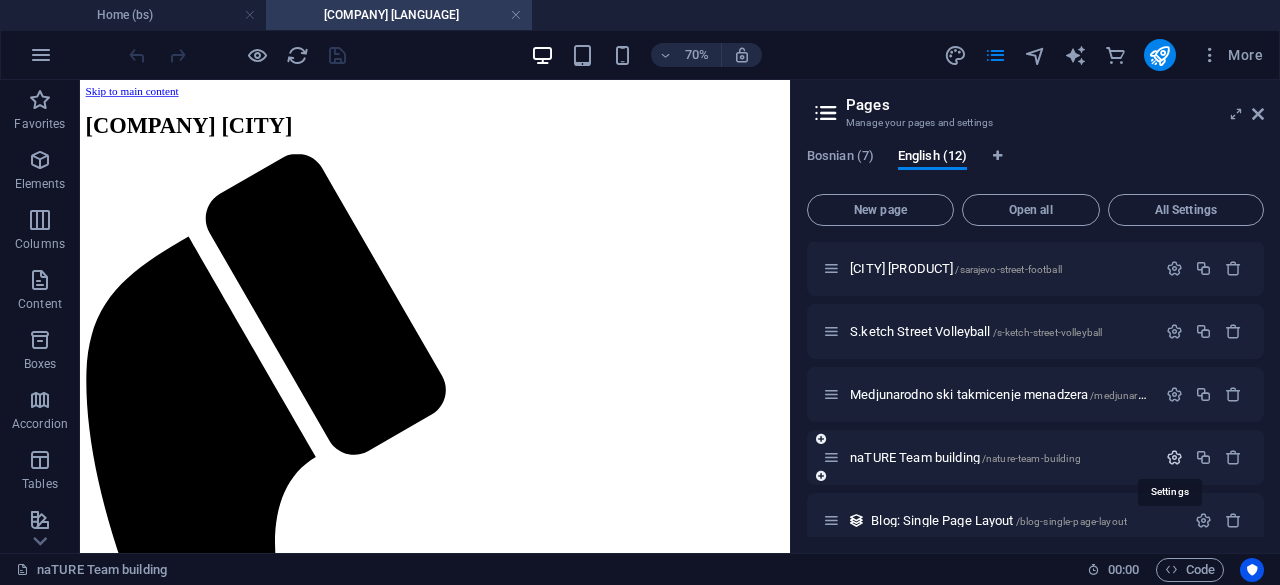 click at bounding box center (1174, 457) 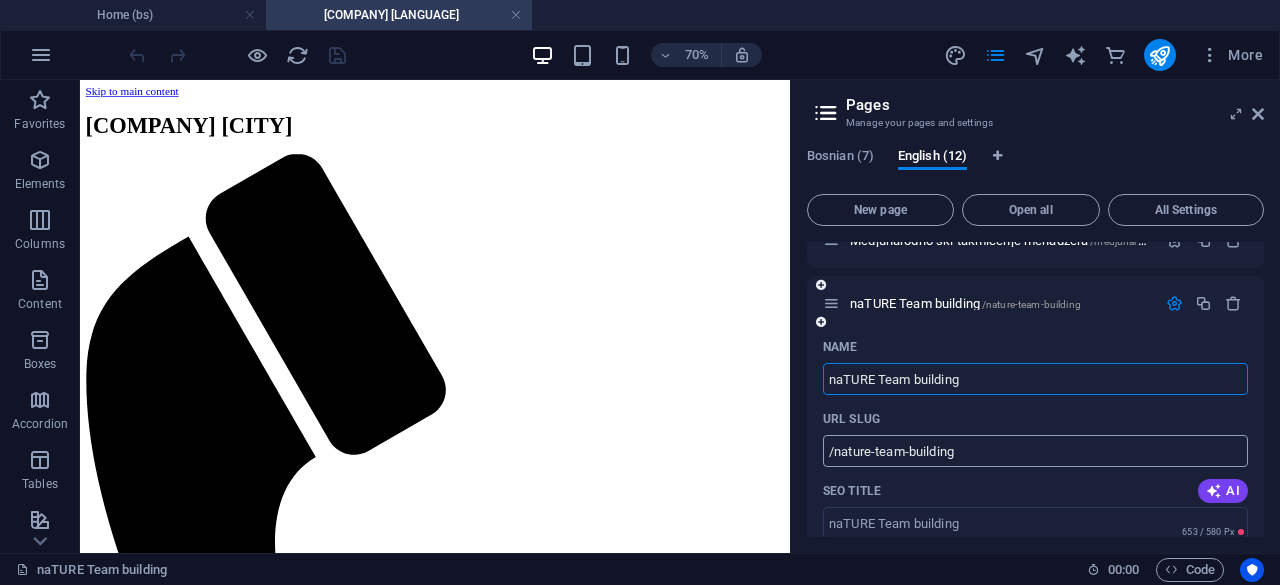 scroll, scrollTop: 654, scrollLeft: 0, axis: vertical 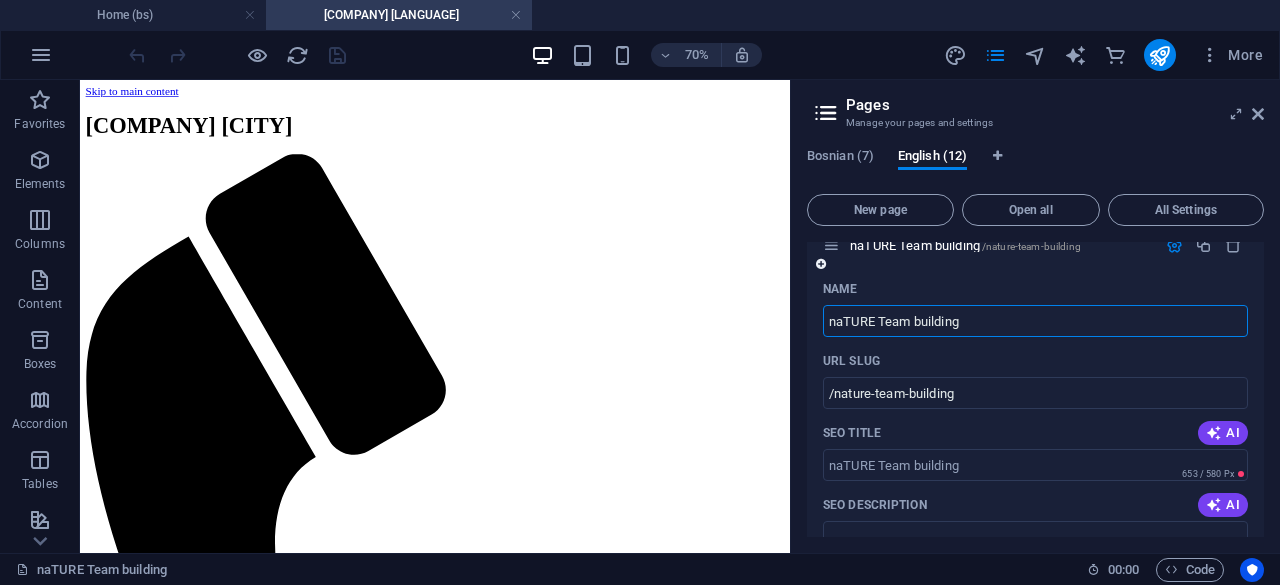 drag, startPoint x: 880, startPoint y: 319, endPoint x: 1056, endPoint y: 321, distance: 176.01137 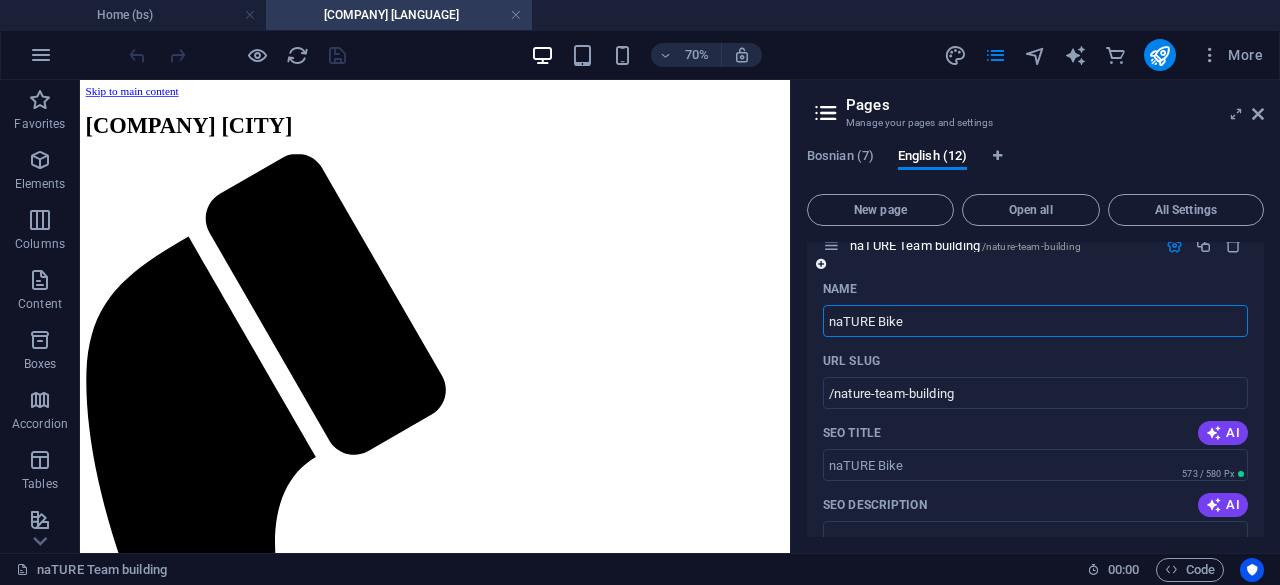 type on "naTURE Bike &" 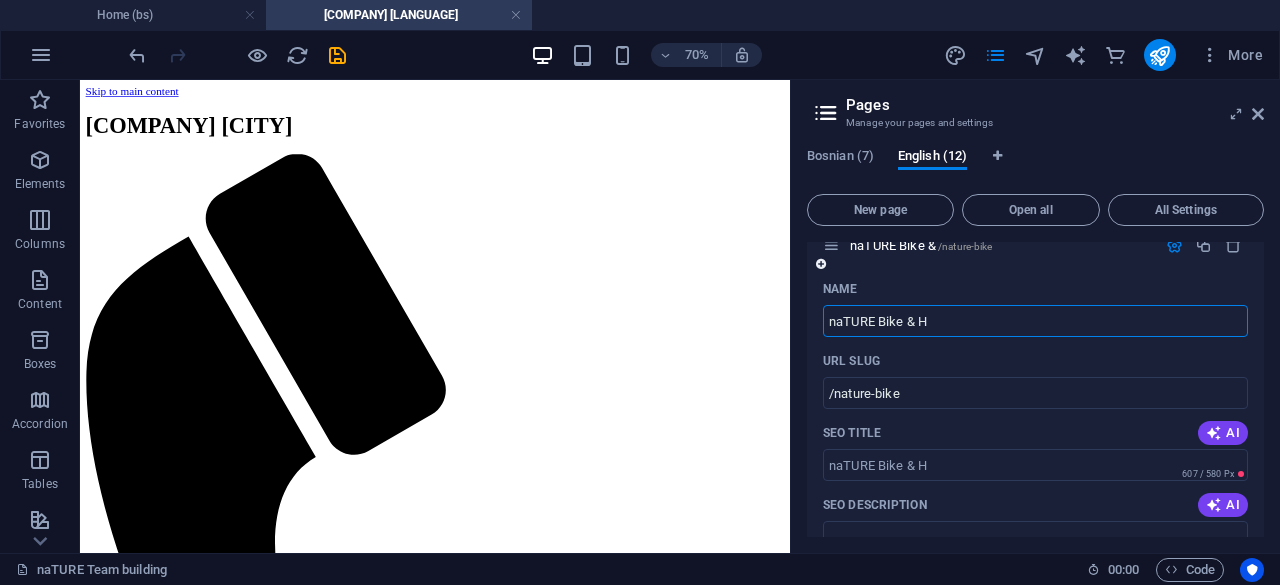 type on "naTURE Bike & Hi" 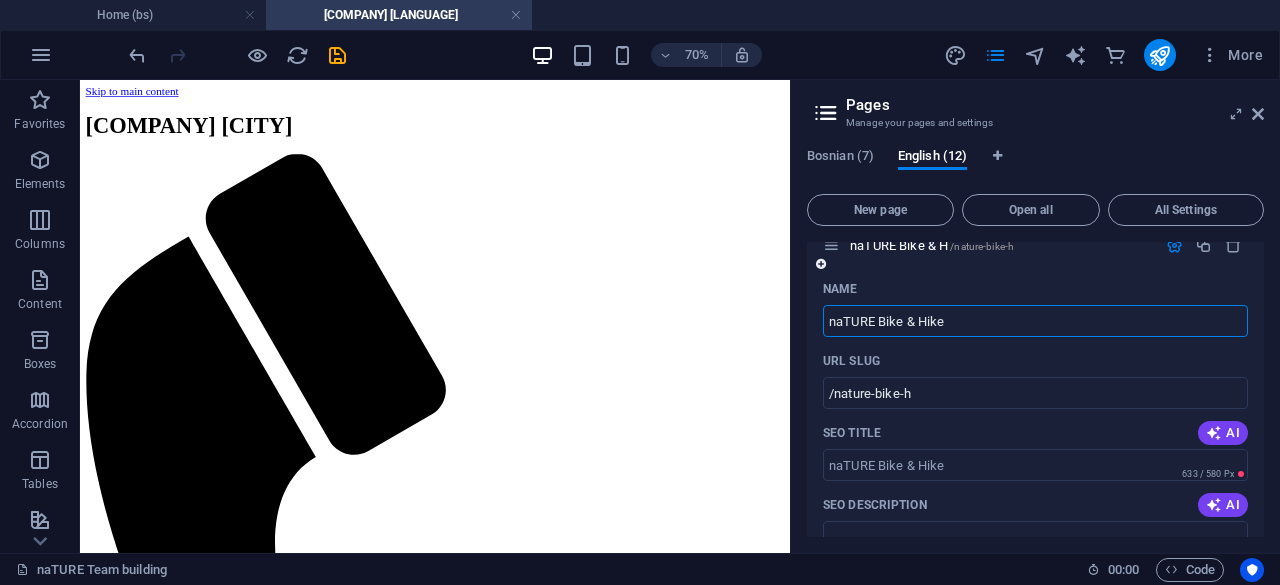 type on "naTURE Bike & Hike" 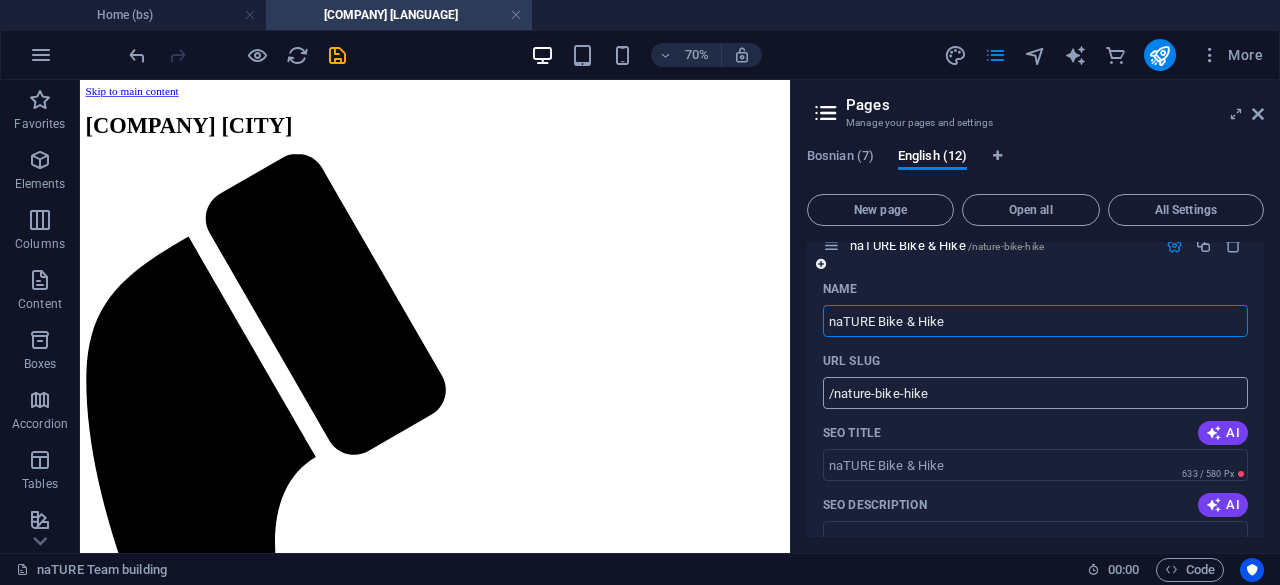 type on "naTURE Bike & Hike" 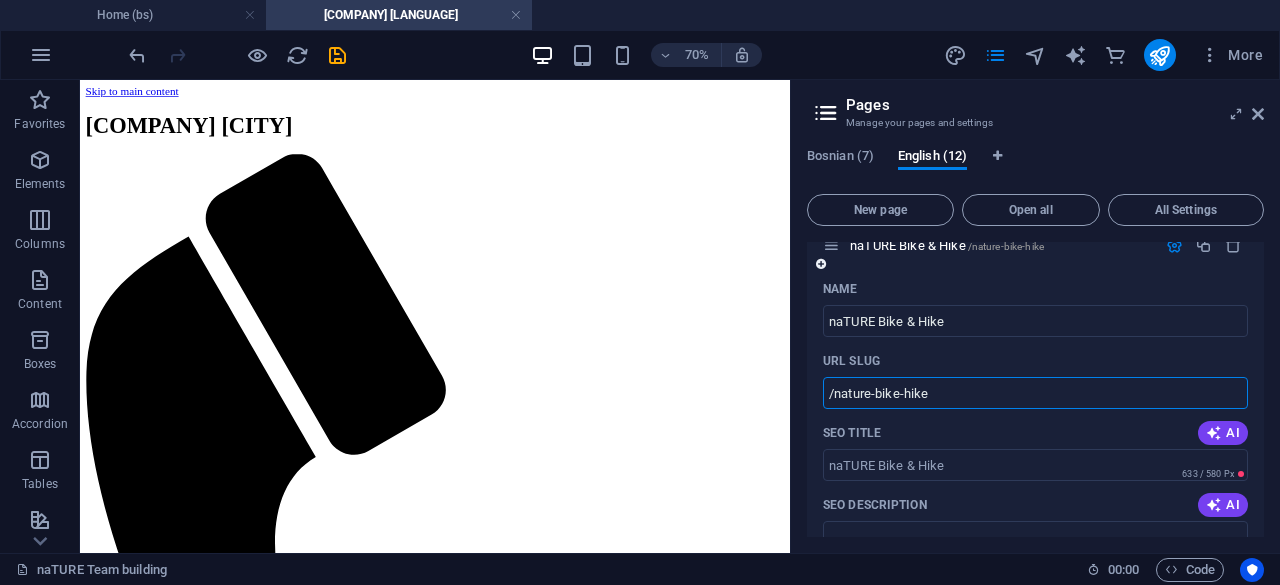 click on "/nature-bike-hike" at bounding box center (1035, 393) 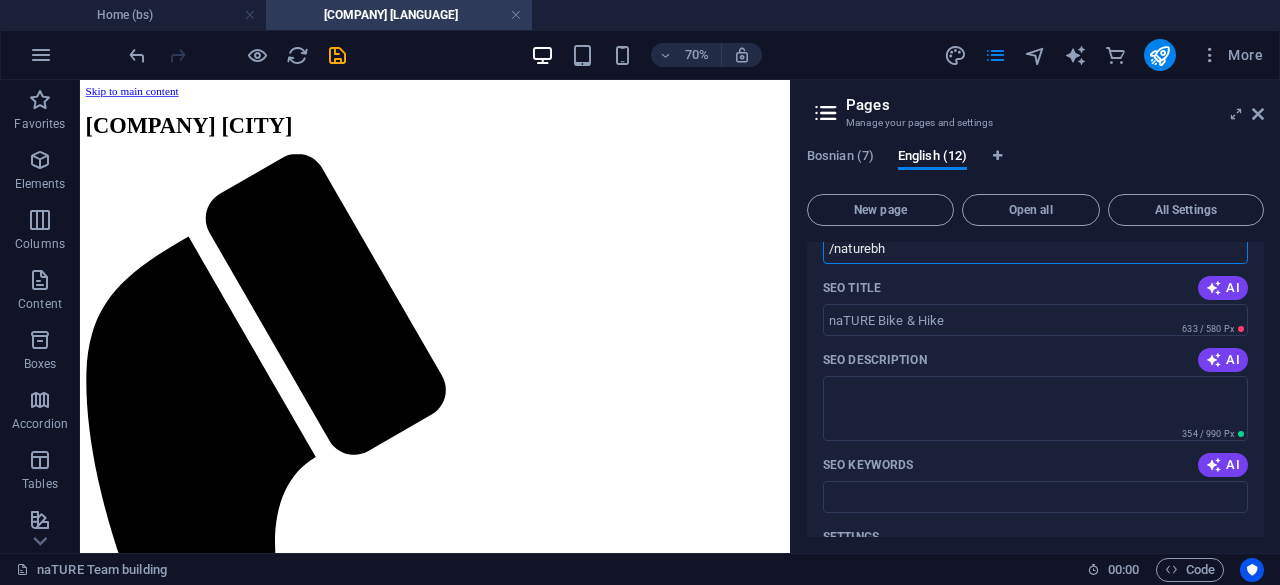 scroll, scrollTop: 954, scrollLeft: 0, axis: vertical 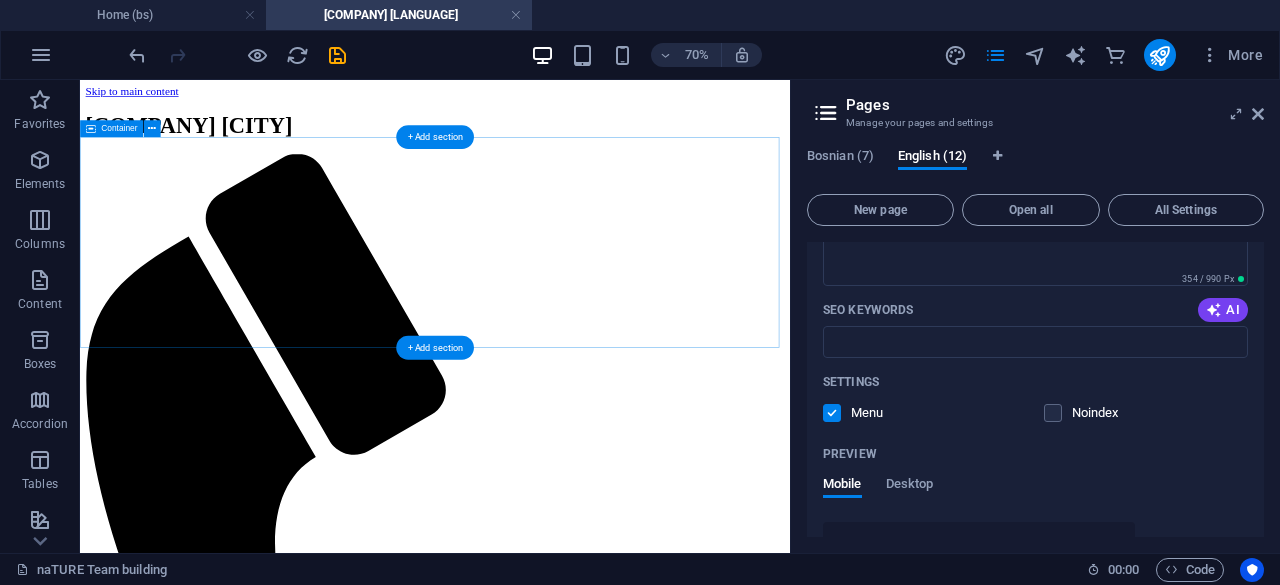 type on "/naturebh" 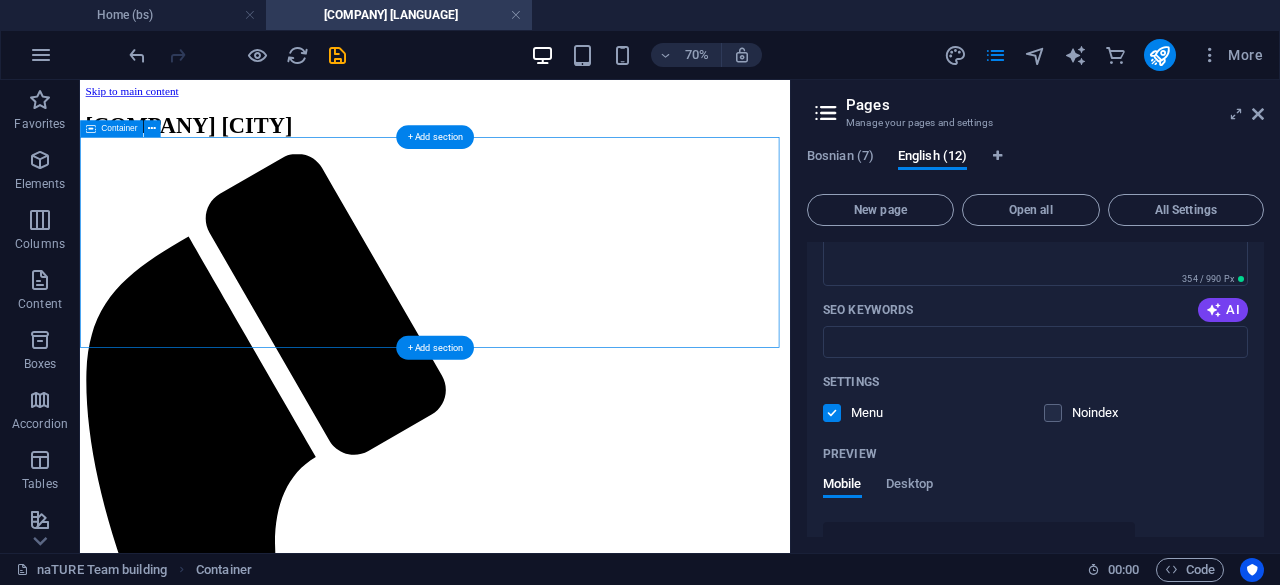 click on "Add elements" at bounding box center (528, 1717) 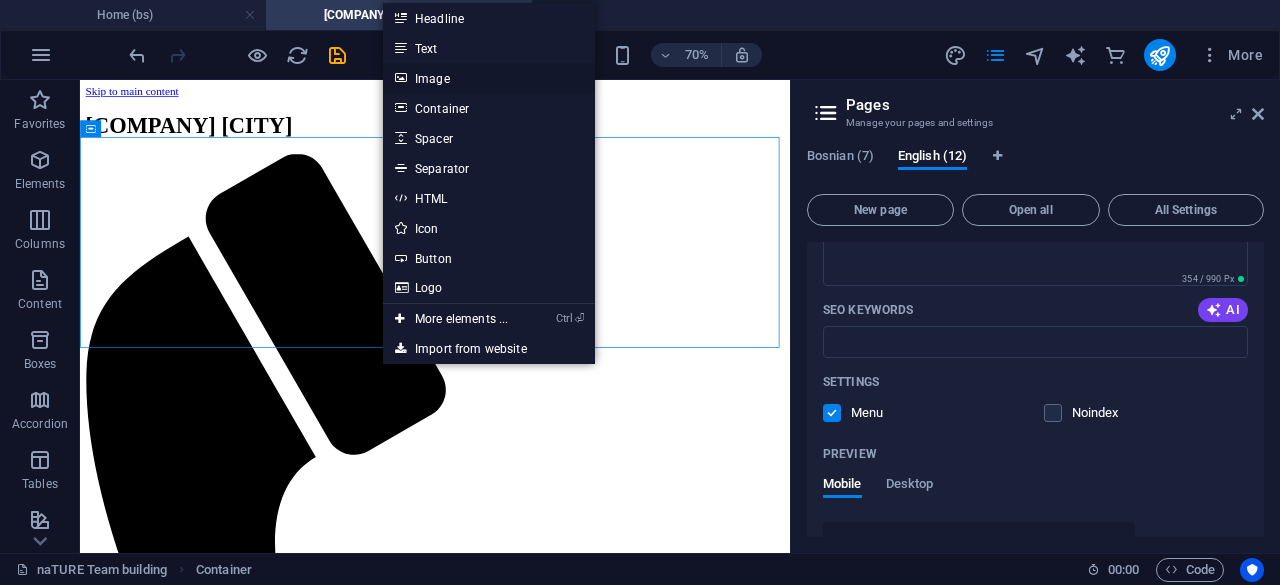 click on "Image" at bounding box center (489, 78) 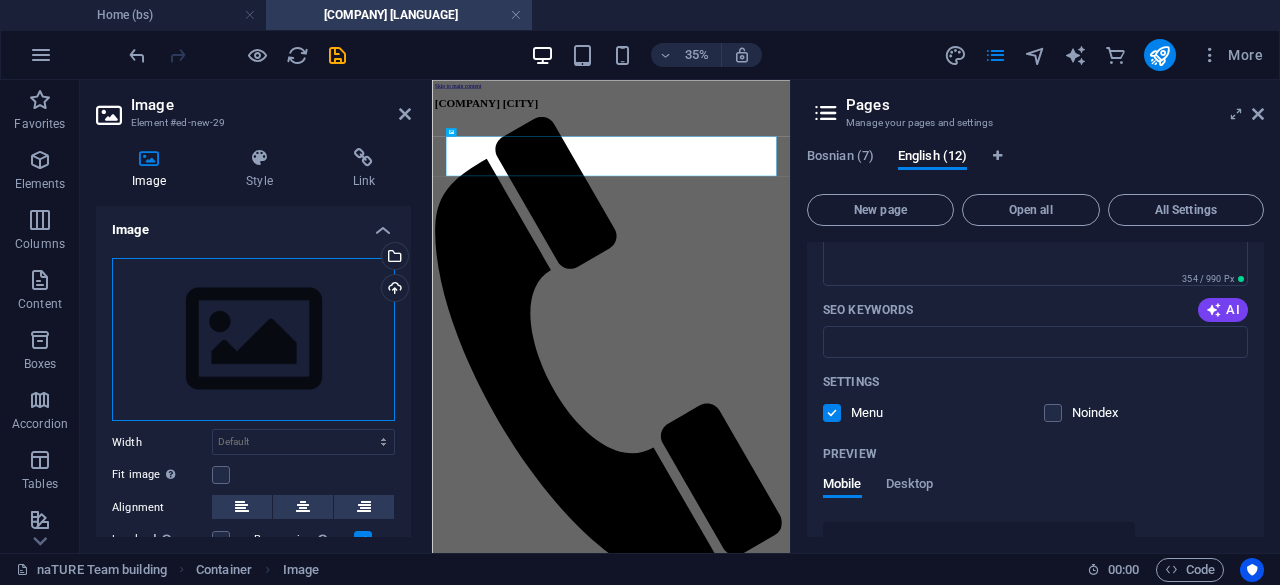 click on "Drag files here, click to choose files or select files from Files or our free stock photos & videos" at bounding box center (253, 340) 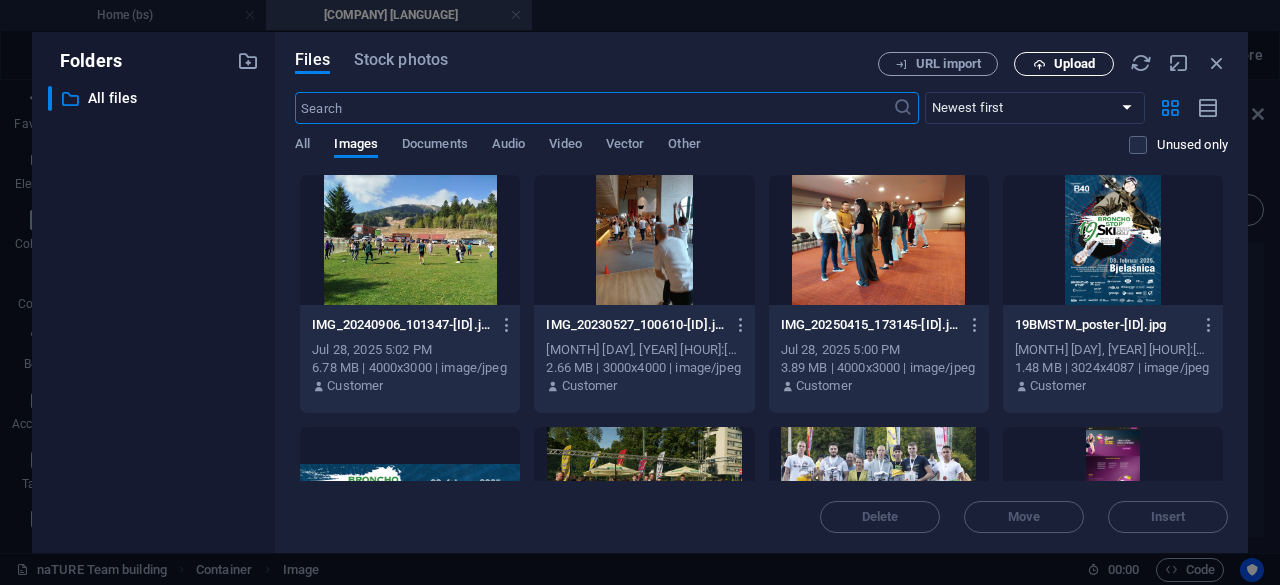 click at bounding box center (1039, 64) 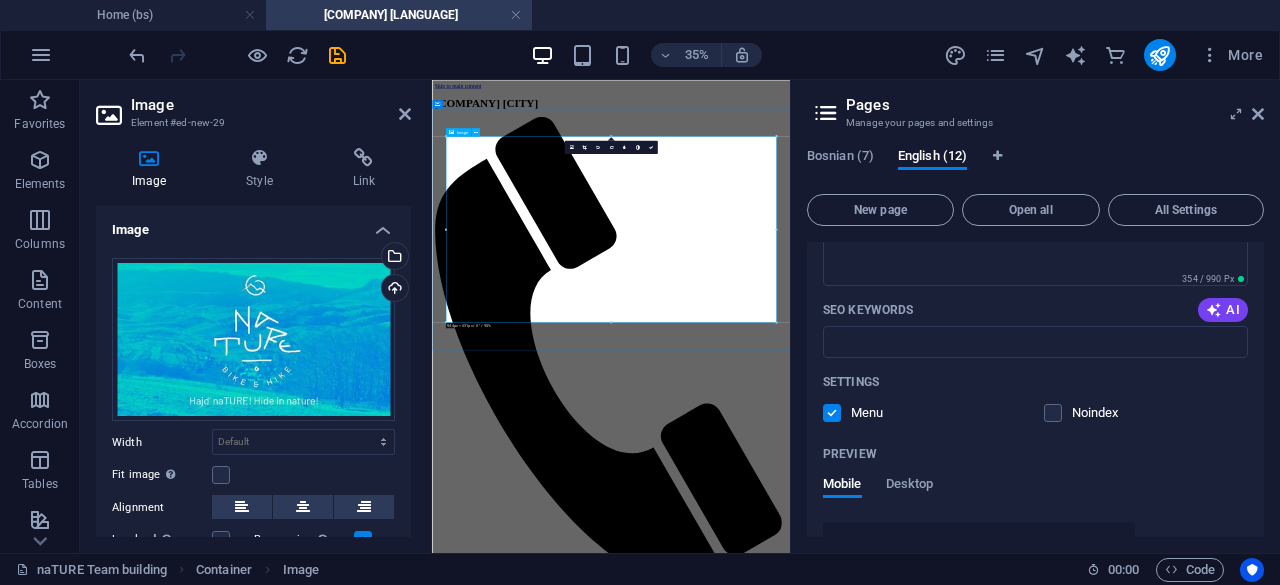 click at bounding box center (943, 1917) 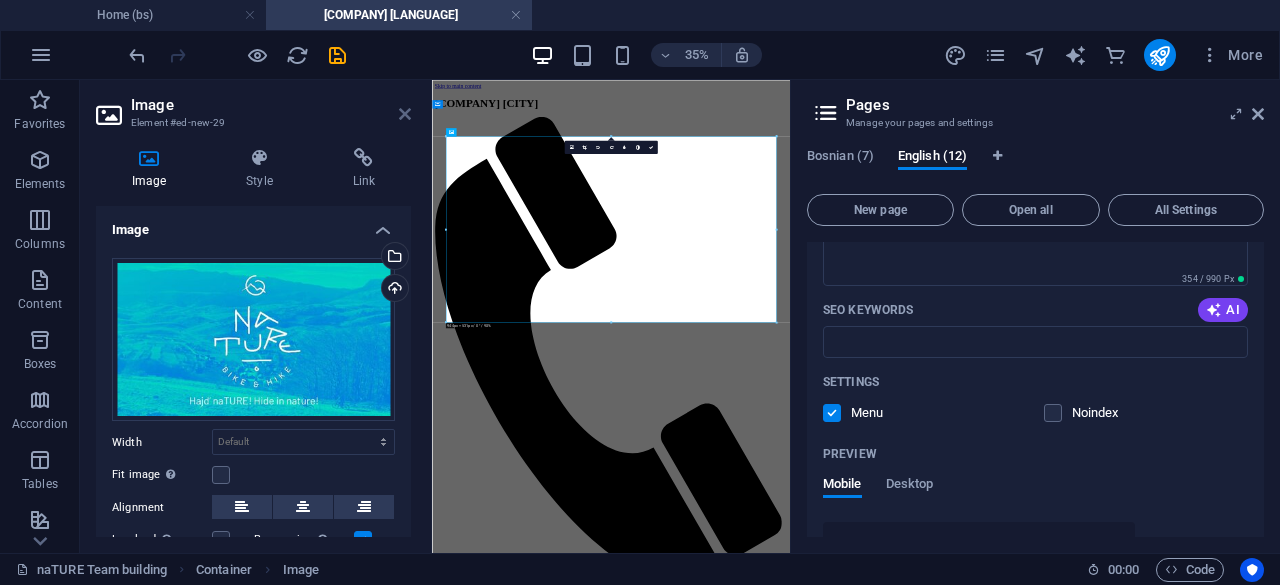 click at bounding box center (405, 114) 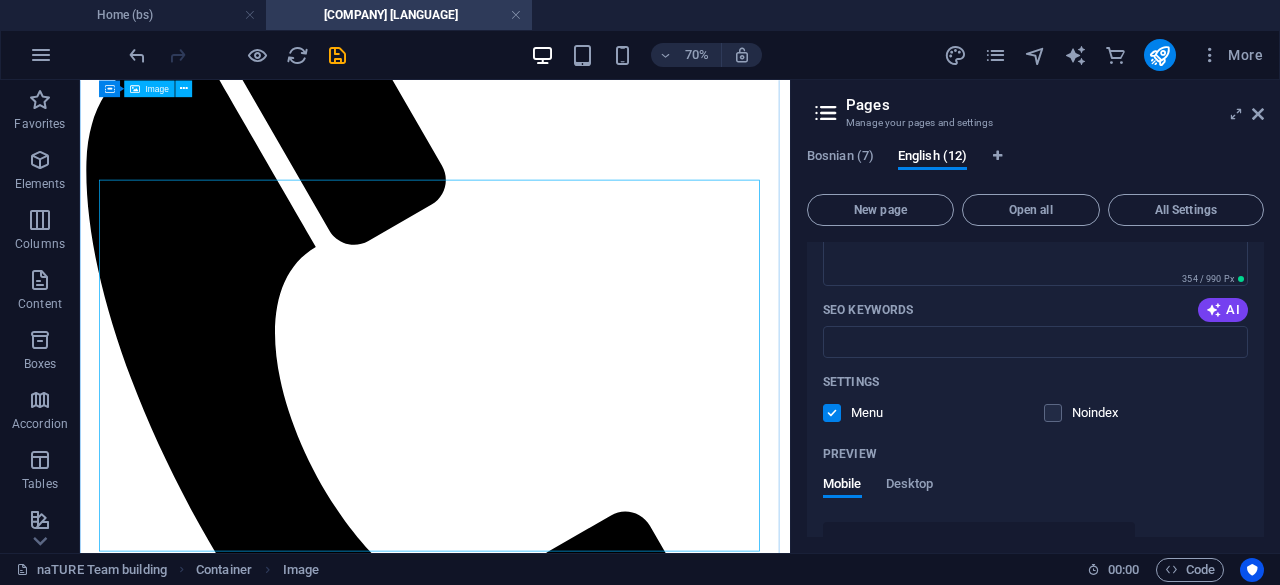 scroll, scrollTop: 0, scrollLeft: 0, axis: both 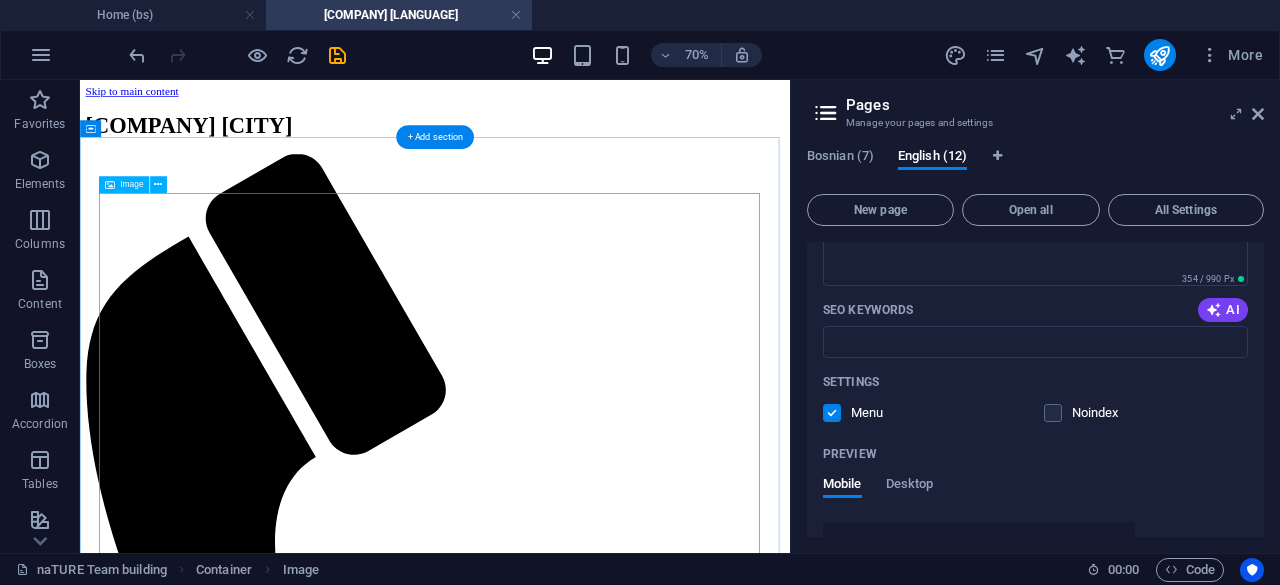 click at bounding box center (587, 1903) 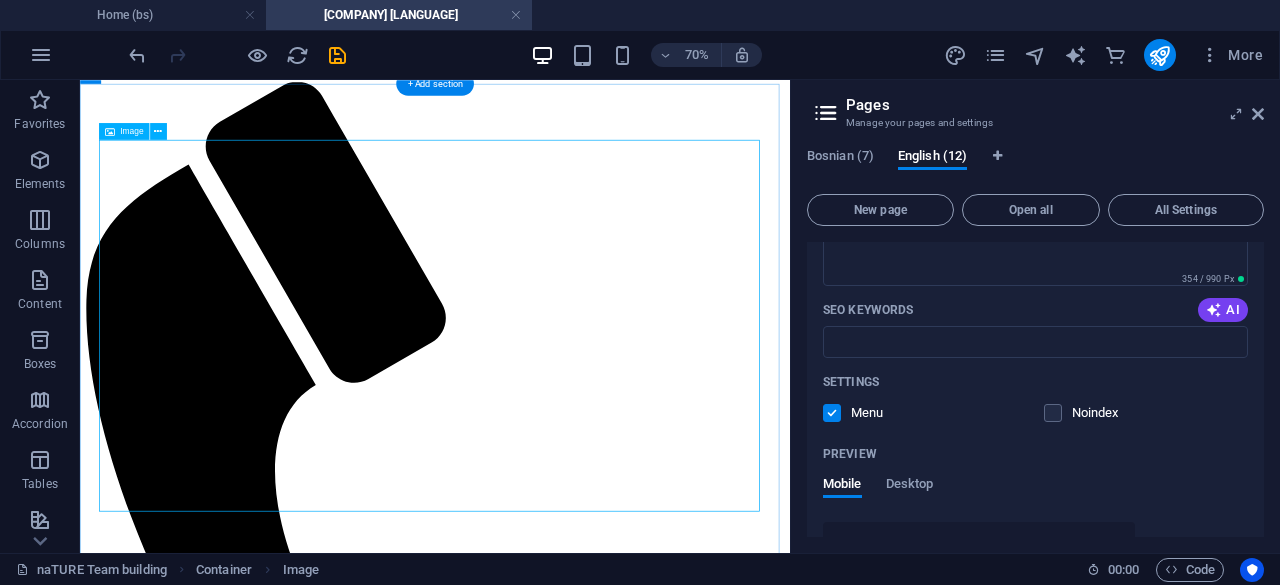 scroll, scrollTop: 200, scrollLeft: 0, axis: vertical 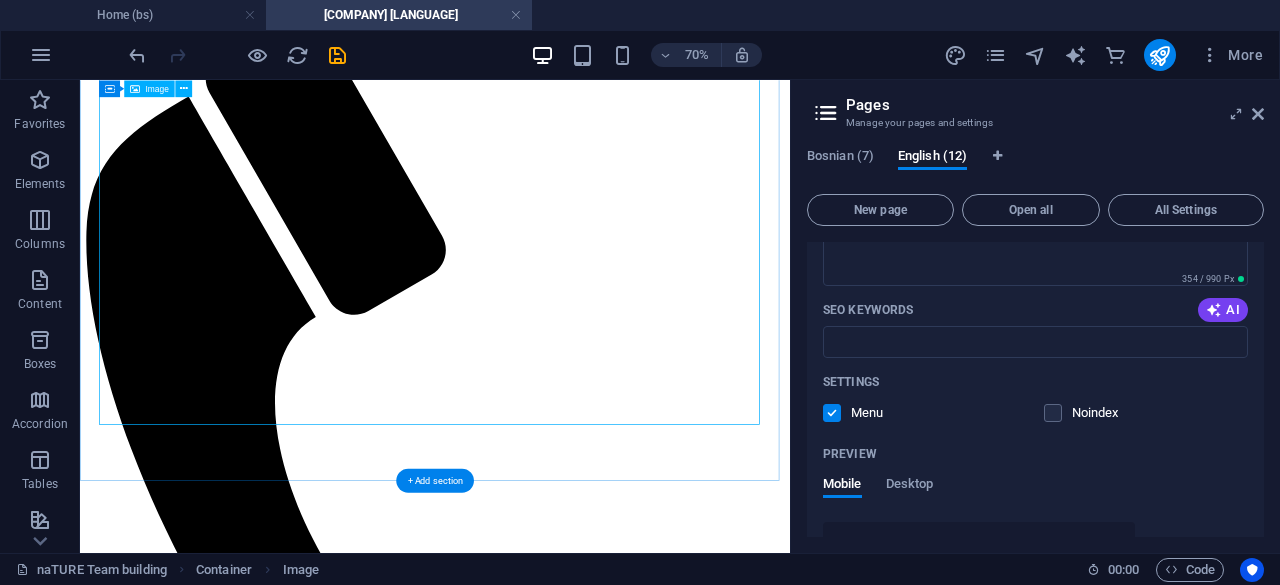 click at bounding box center [587, 1703] 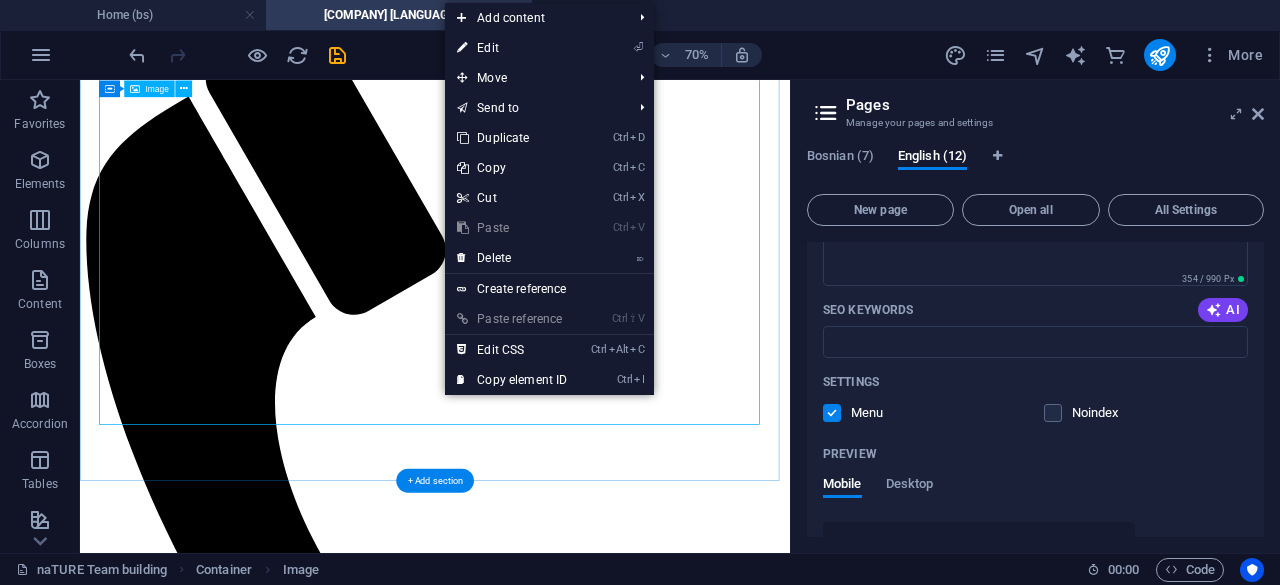 click at bounding box center (587, 1703) 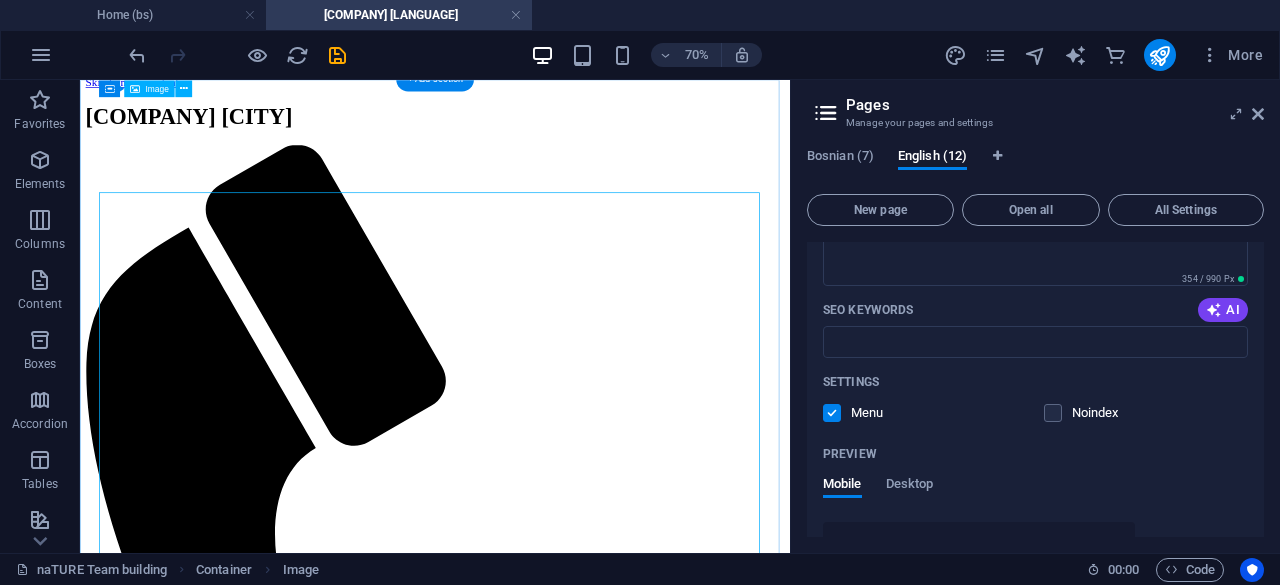 scroll, scrollTop: 0, scrollLeft: 0, axis: both 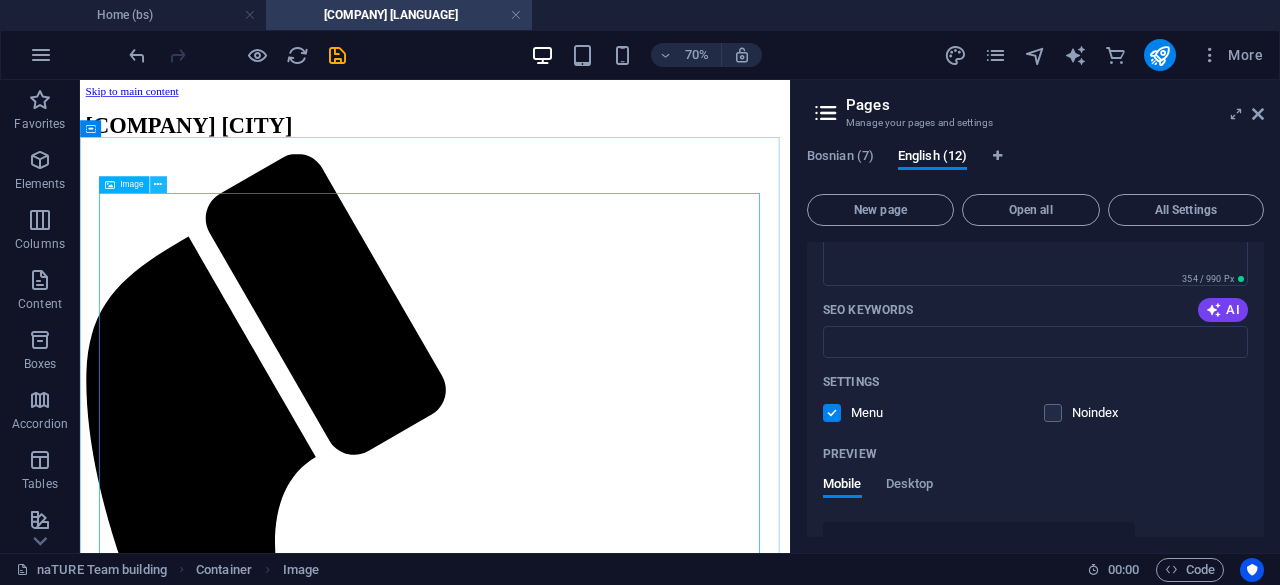 click at bounding box center [158, 184] 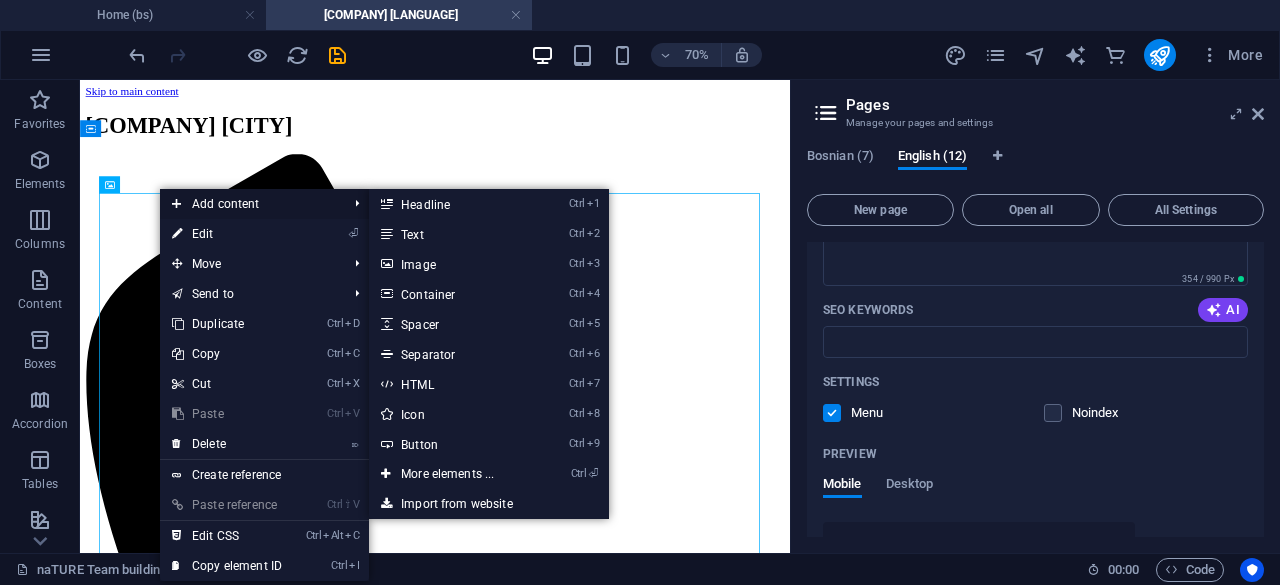 click on "Add content" at bounding box center (249, 204) 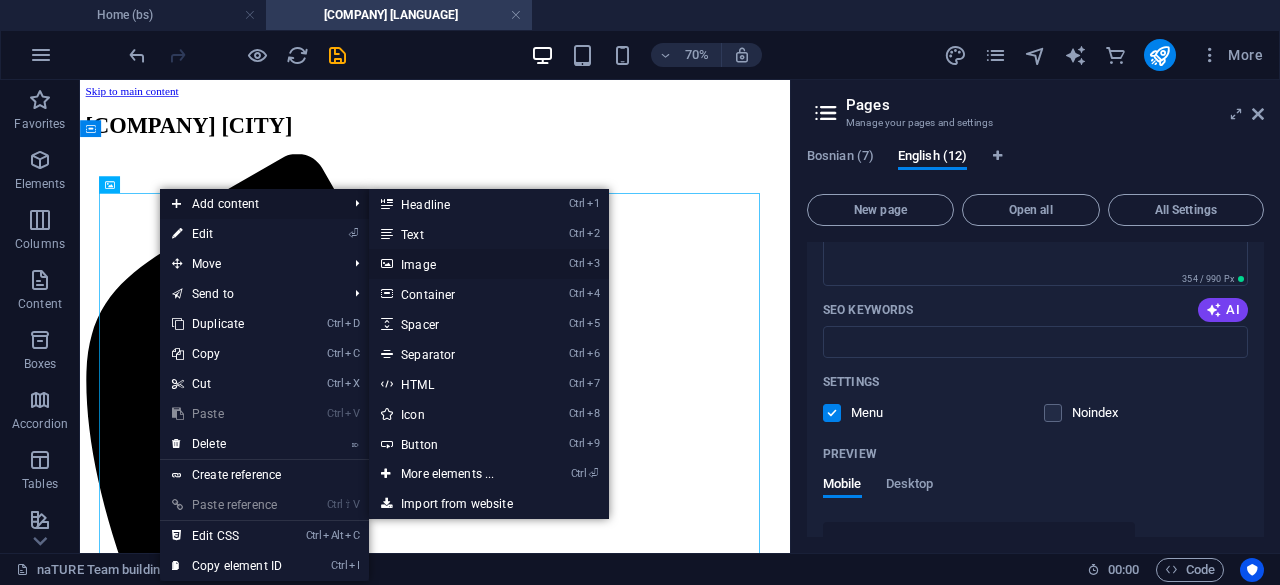 click on "Ctrl 3  Image" at bounding box center (451, 264) 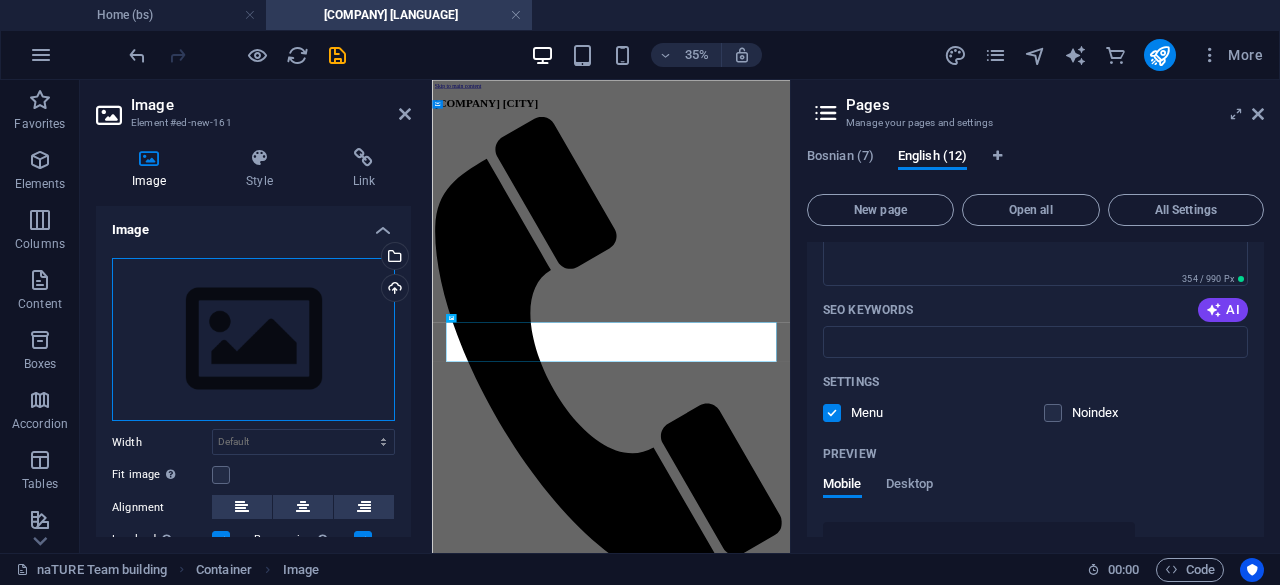 click on "Drag files here, click to choose files or select files from Files or our free stock photos & videos" at bounding box center [253, 340] 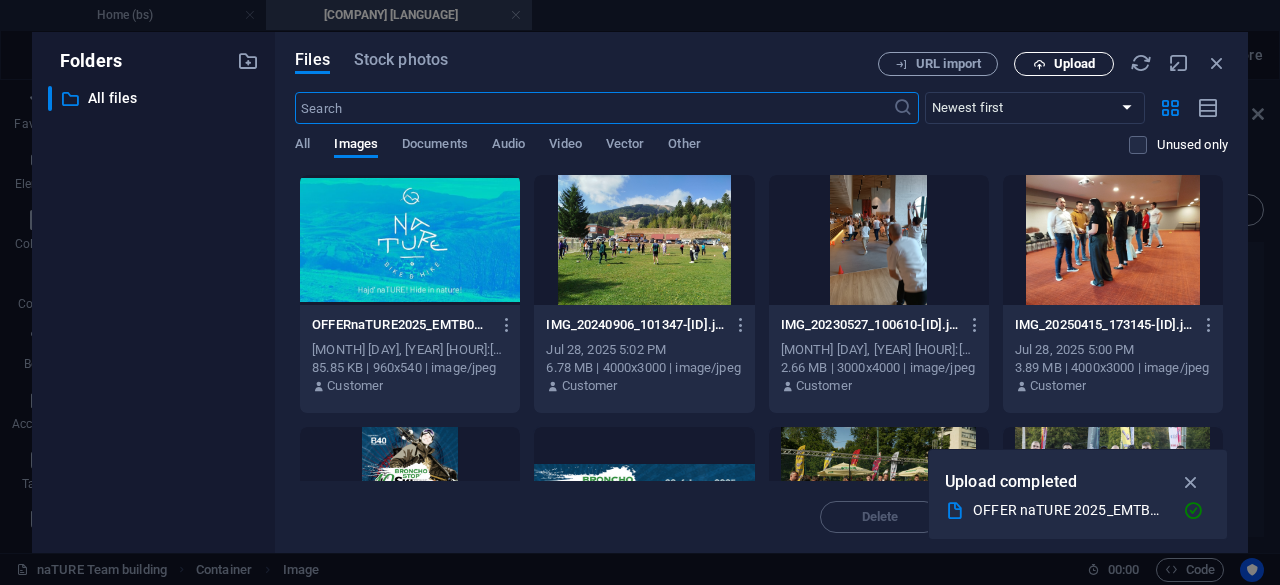 click on "Upload" at bounding box center (1064, 64) 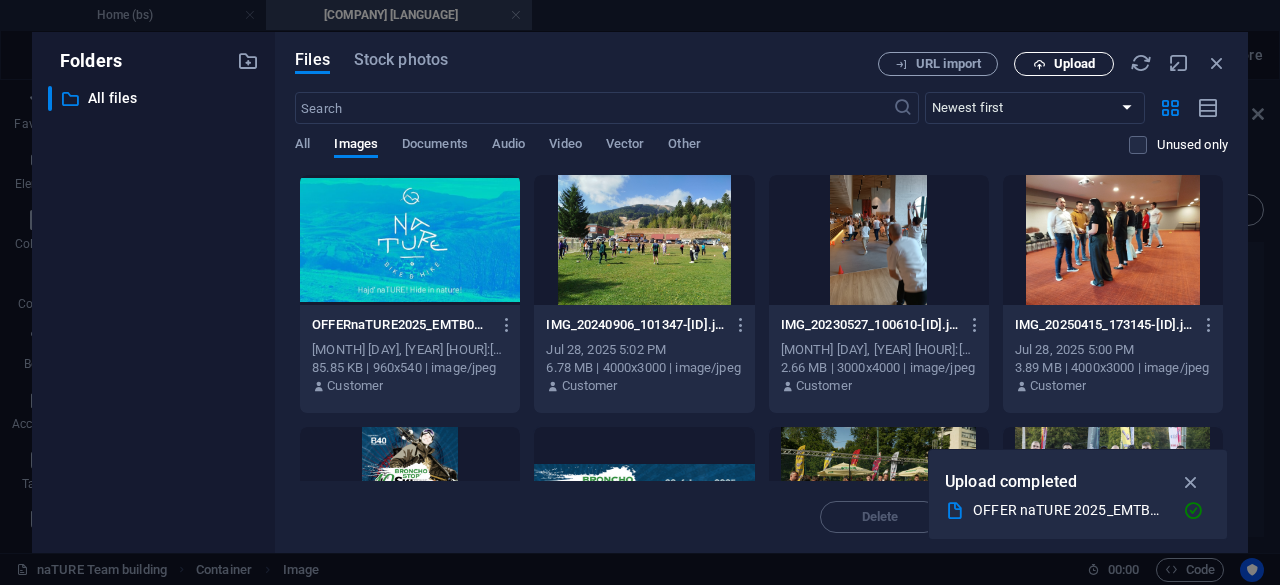 click on "Upload" at bounding box center [1074, 64] 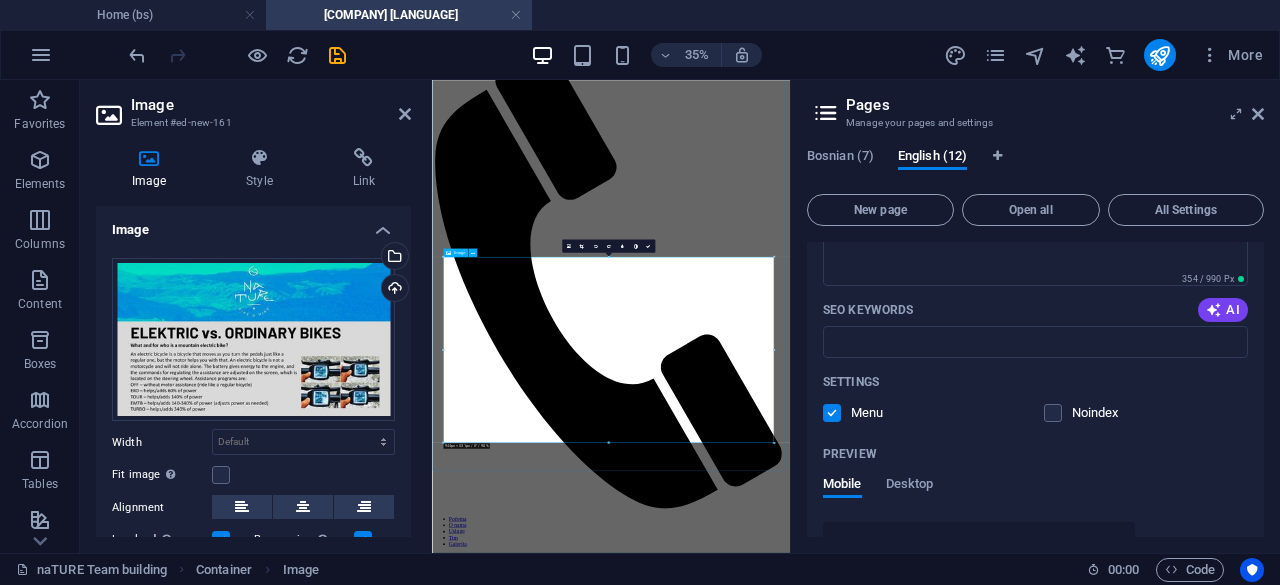 scroll, scrollTop: 200, scrollLeft: 0, axis: vertical 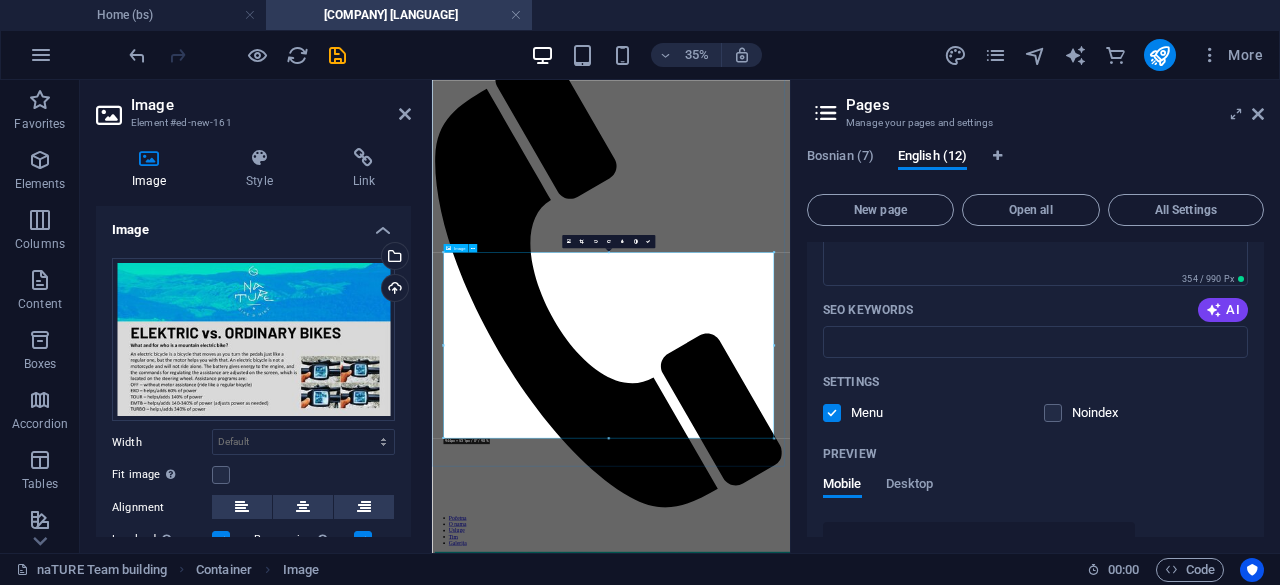 click at bounding box center (943, 2296) 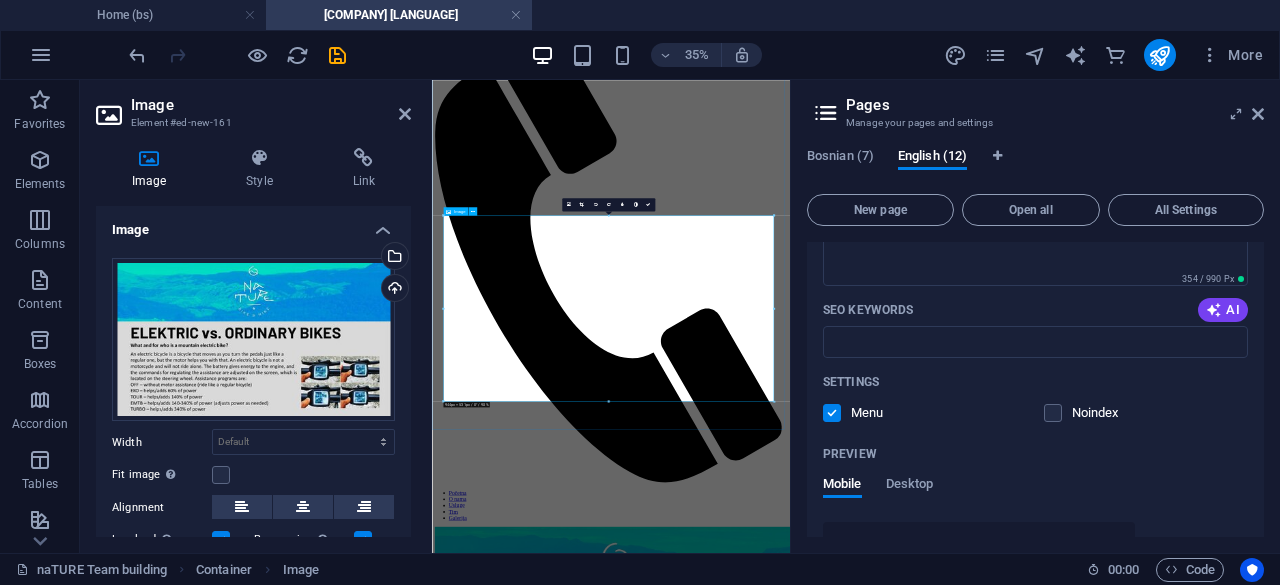scroll, scrollTop: 341, scrollLeft: 0, axis: vertical 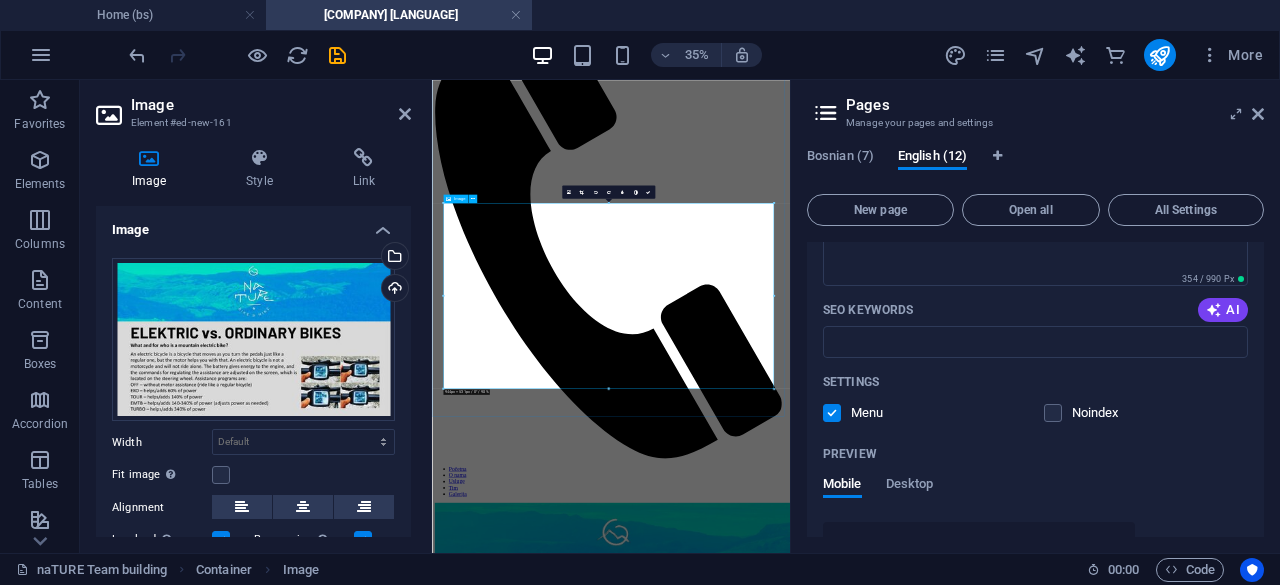click at bounding box center (943, 2155) 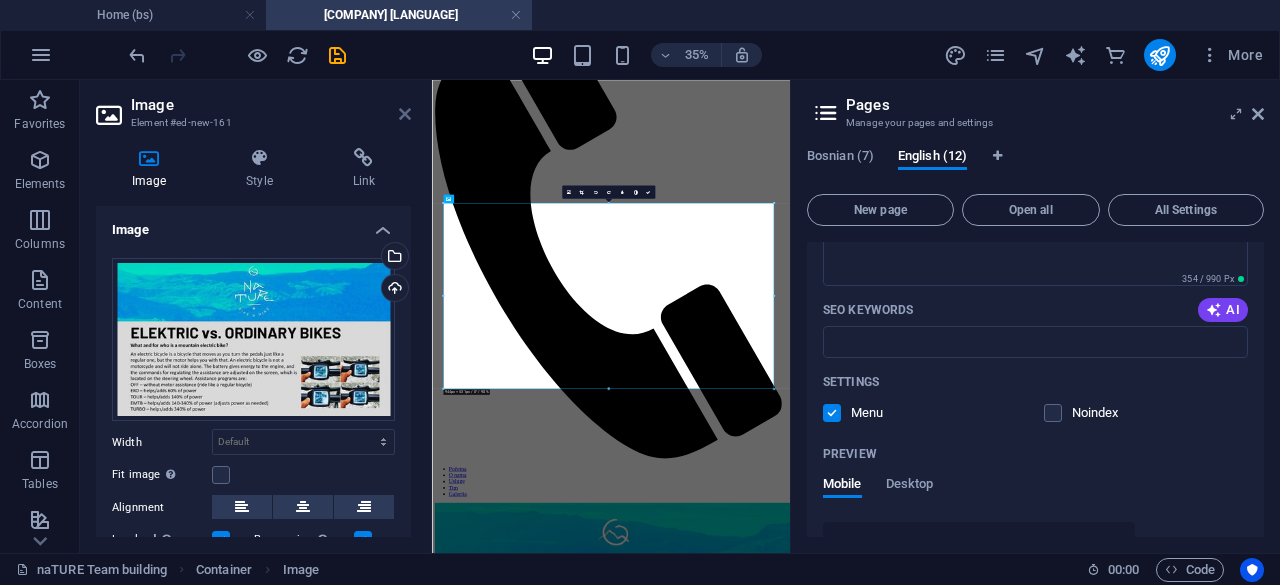 click at bounding box center (405, 114) 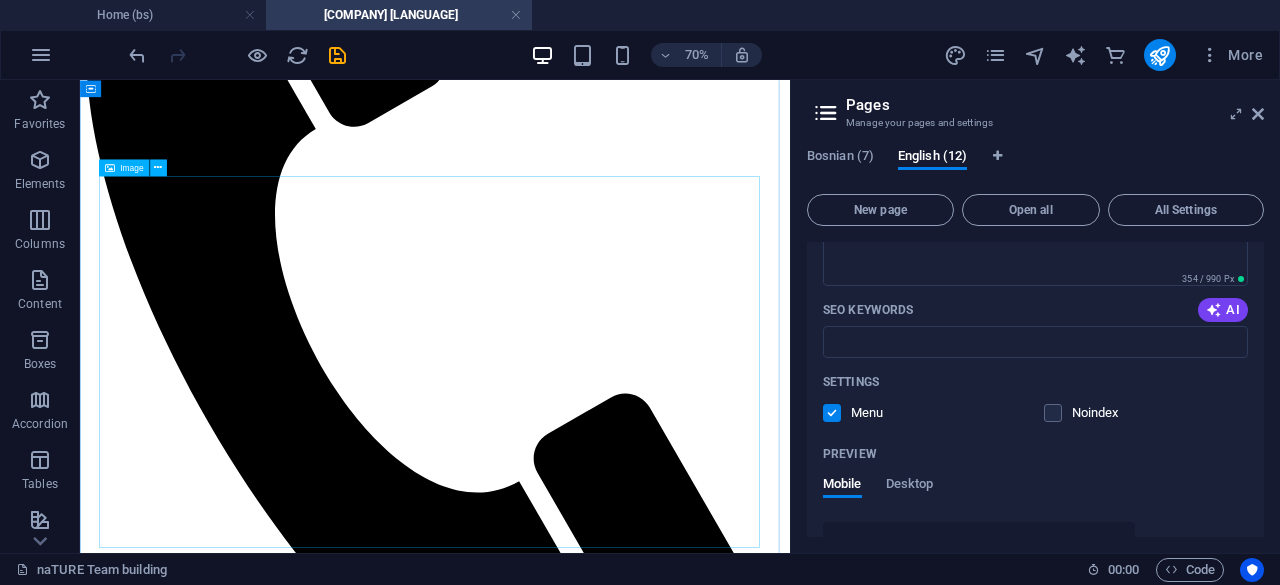 scroll, scrollTop: 600, scrollLeft: 0, axis: vertical 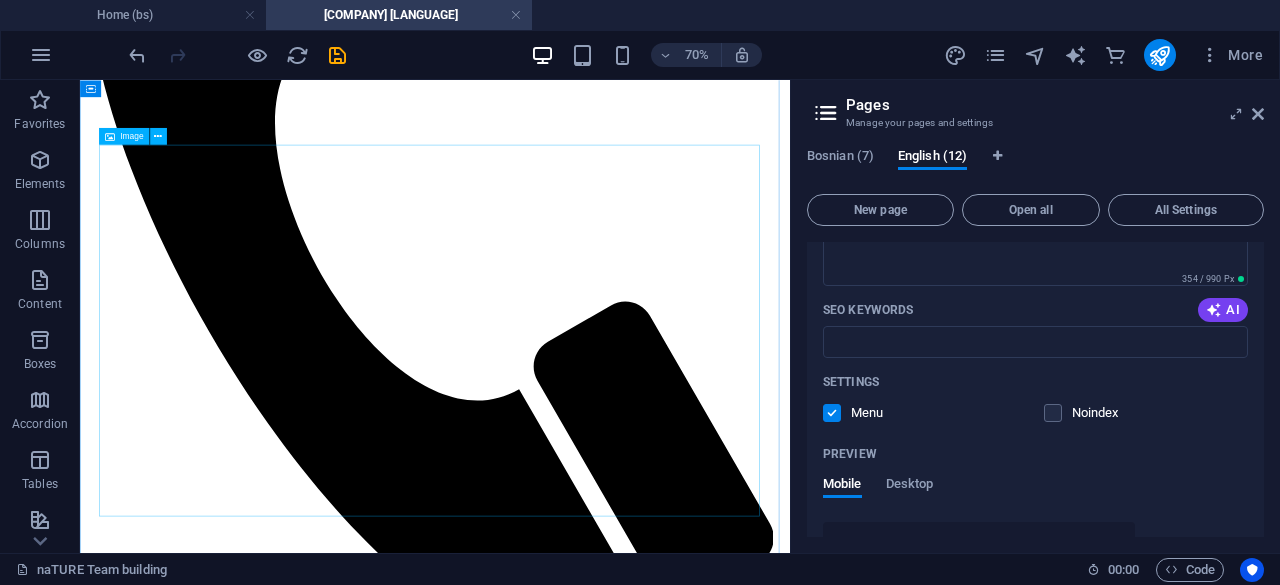 click at bounding box center (587, 1877) 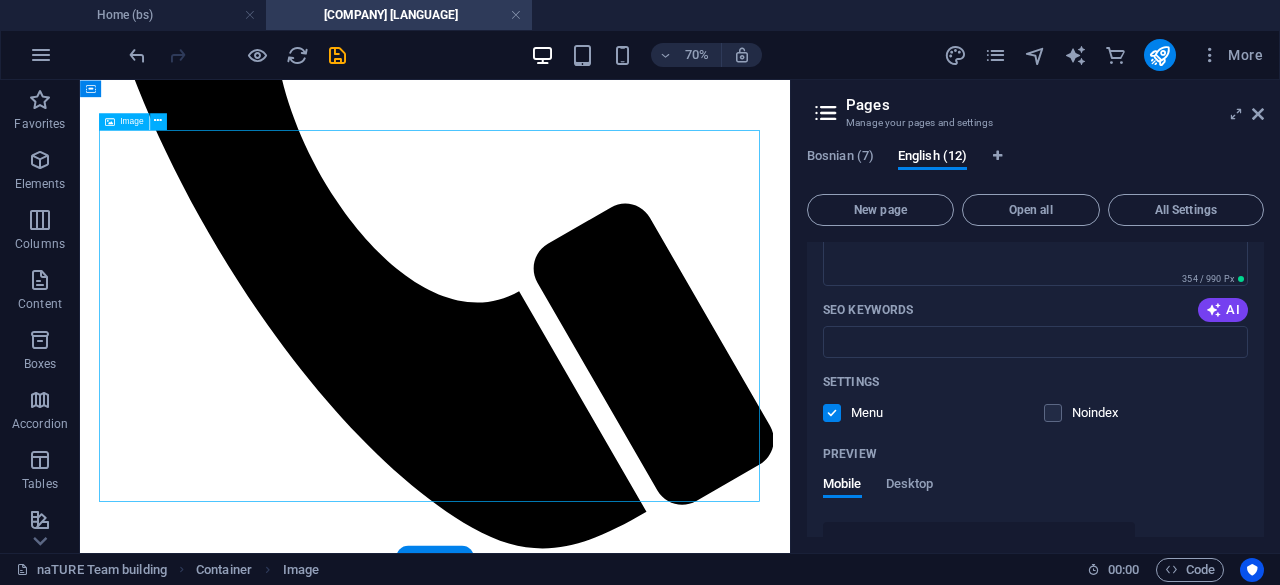 scroll, scrollTop: 800, scrollLeft: 0, axis: vertical 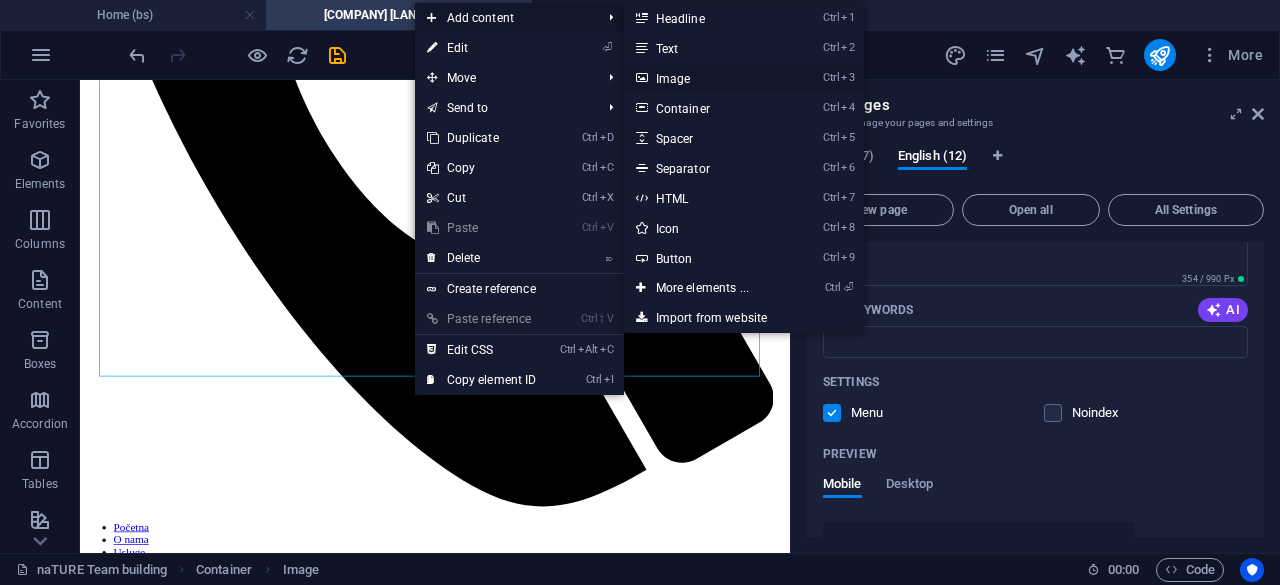 click on "Ctrl 3  Image" at bounding box center [706, 78] 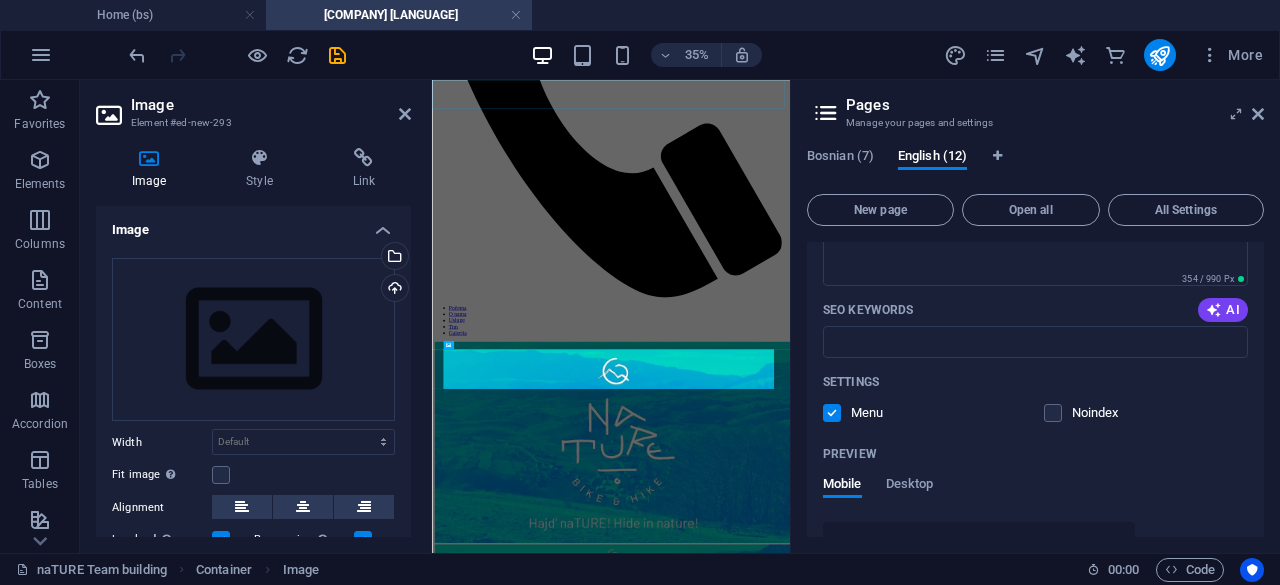 scroll, scrollTop: 454, scrollLeft: 0, axis: vertical 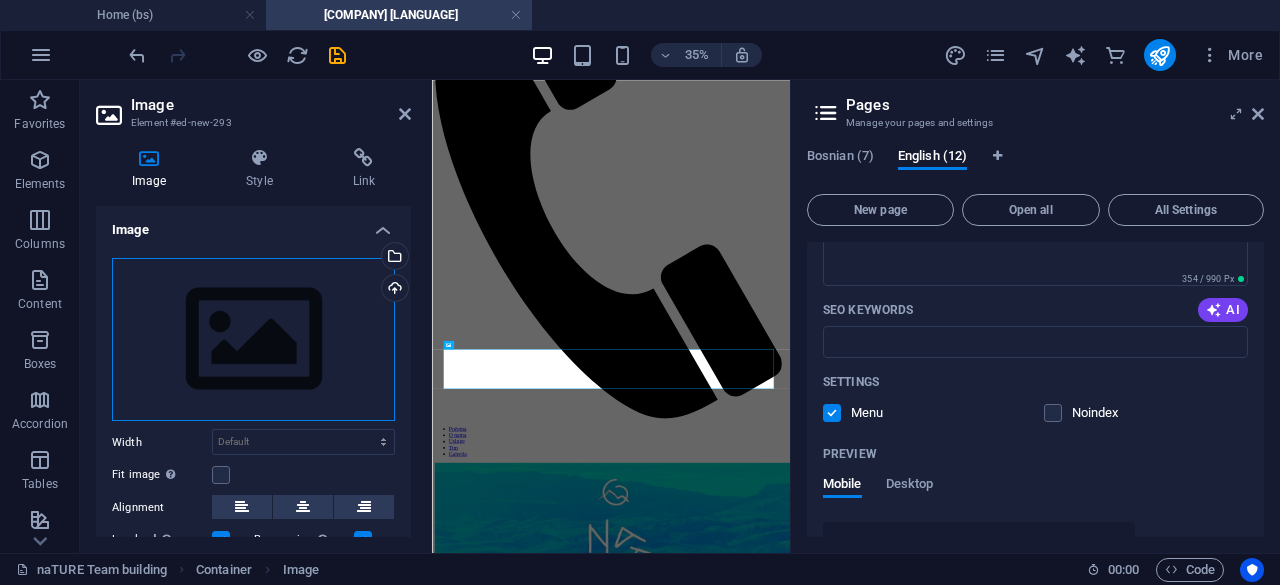 click on "Drag files here, click to choose files or select files from Files or our free stock photos & videos" at bounding box center (253, 340) 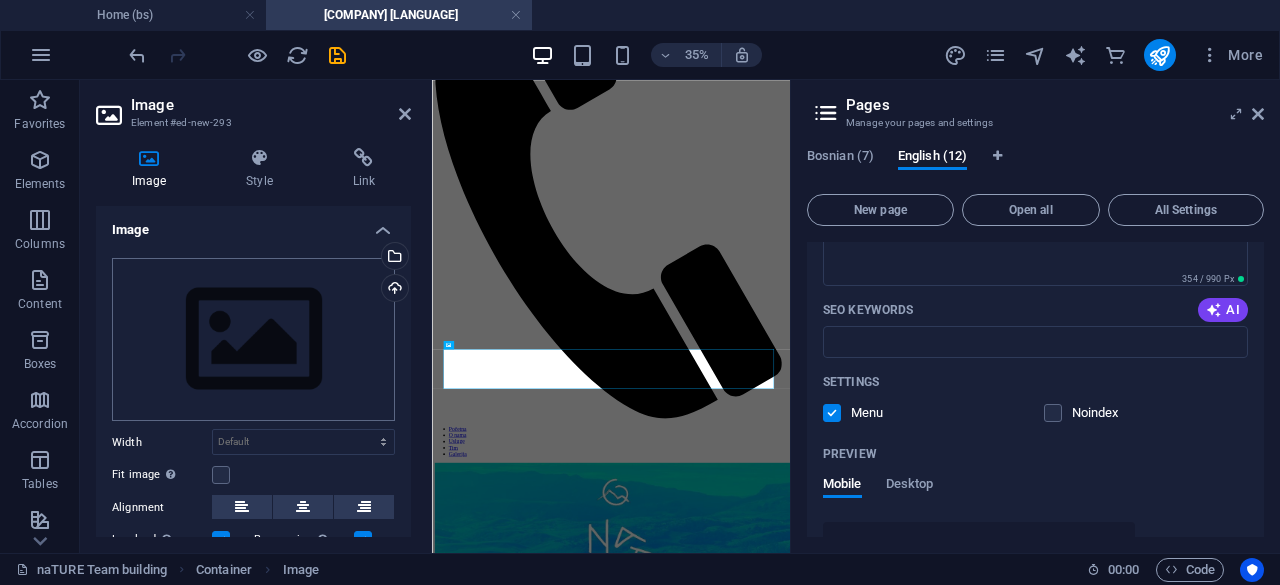 scroll, scrollTop: 0, scrollLeft: 0, axis: both 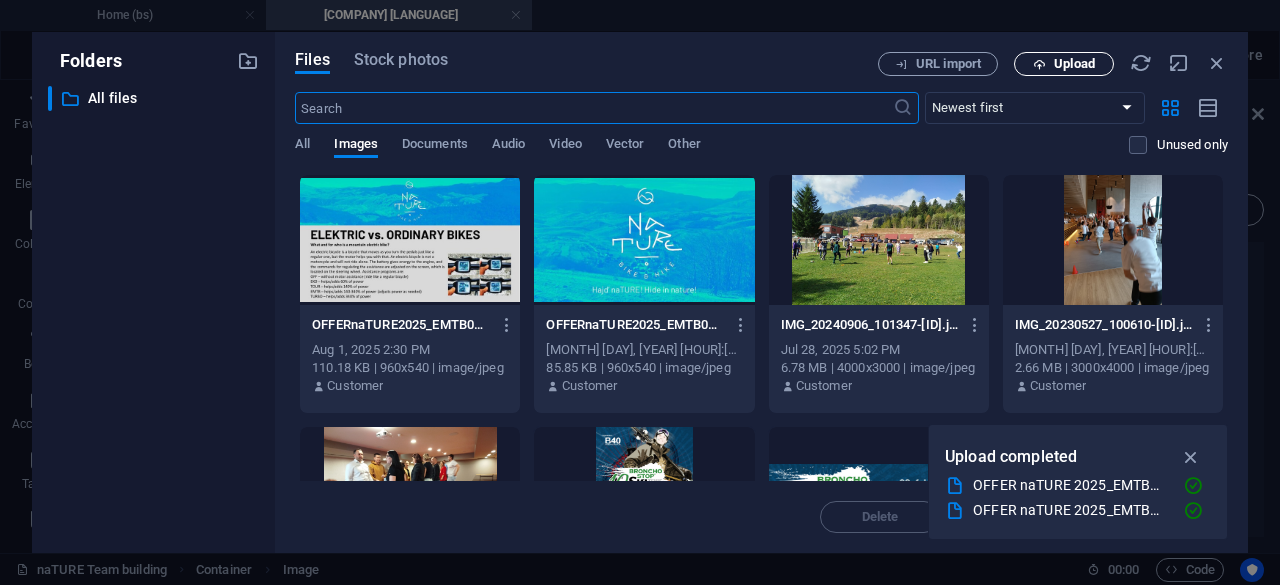 click on "Upload" at bounding box center [1074, 64] 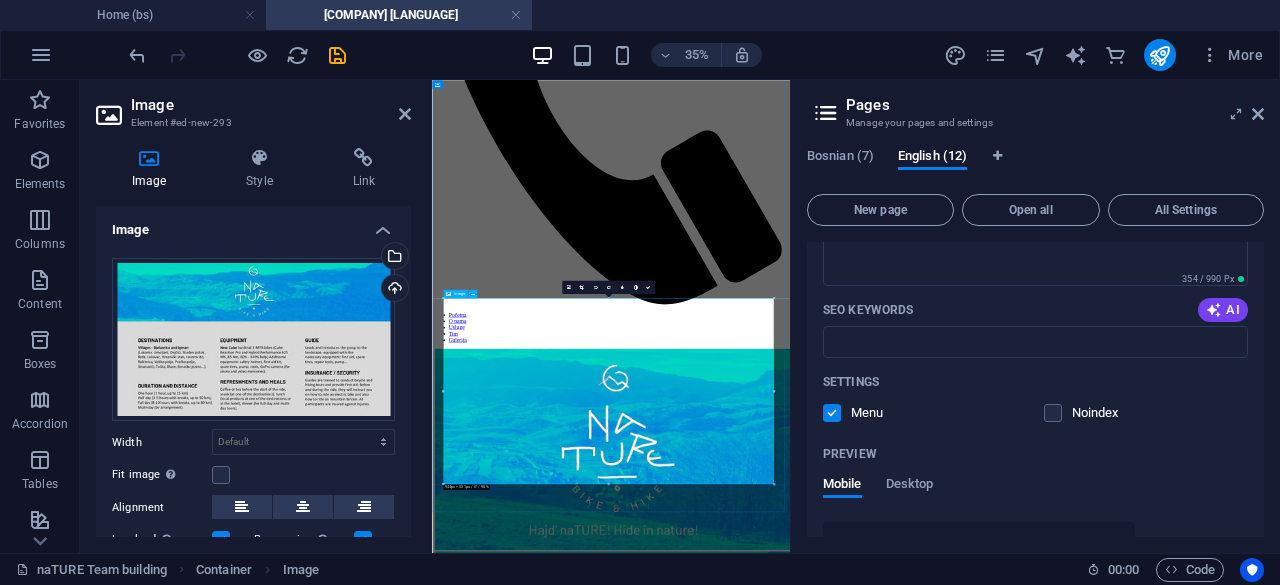 scroll, scrollTop: 872, scrollLeft: 0, axis: vertical 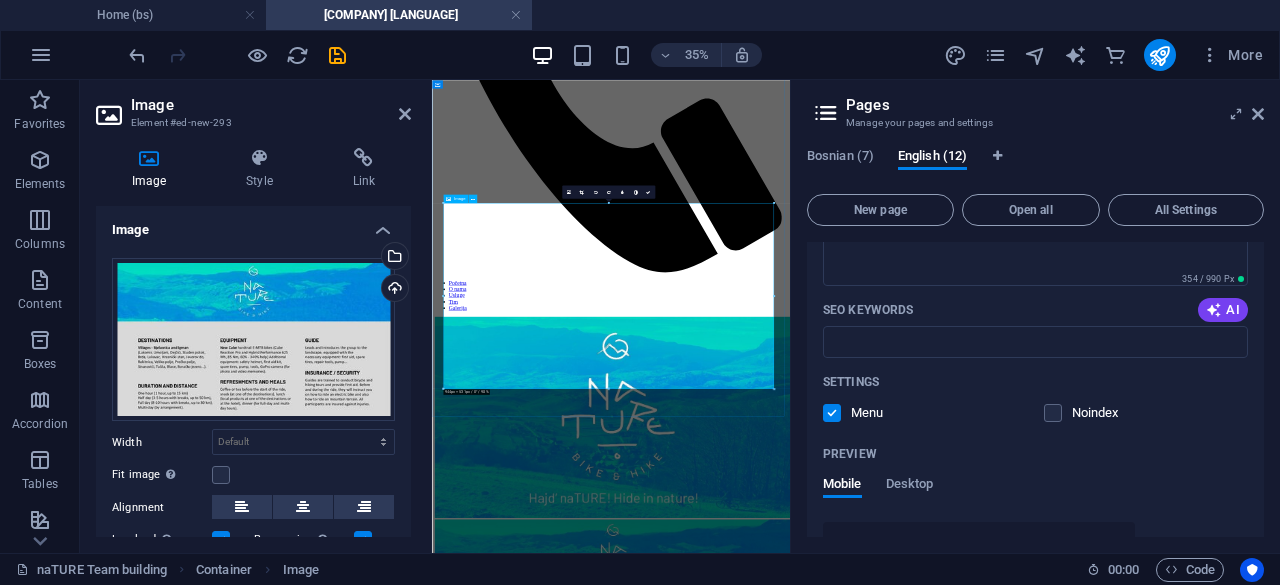 click at bounding box center [943, 2204] 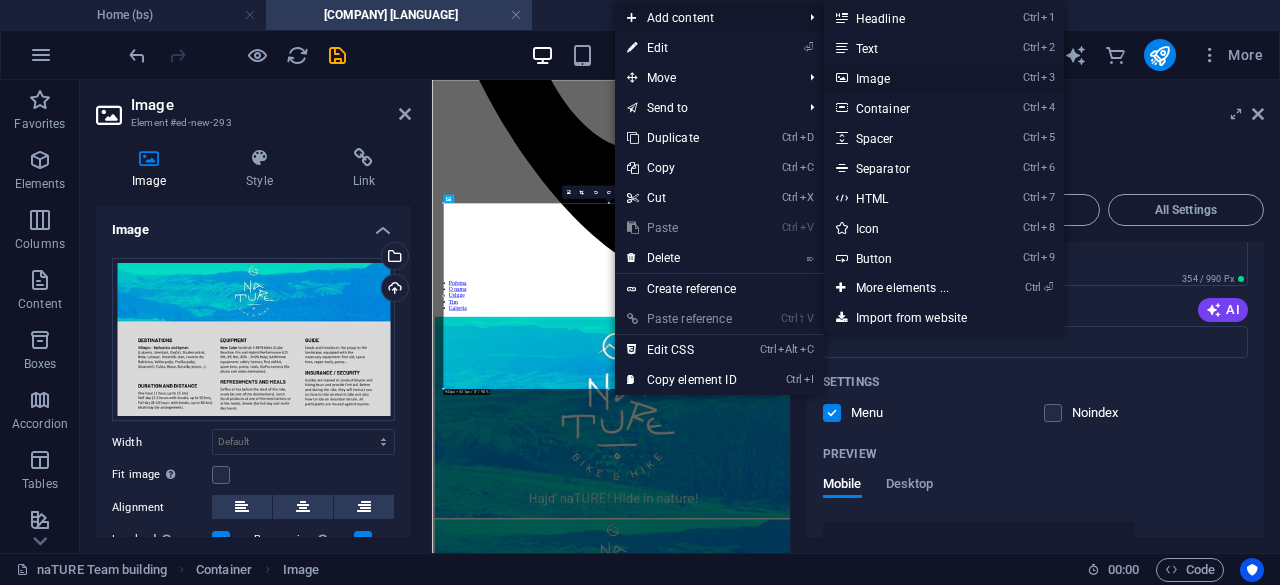 click on "Ctrl 3  Image" at bounding box center [906, 78] 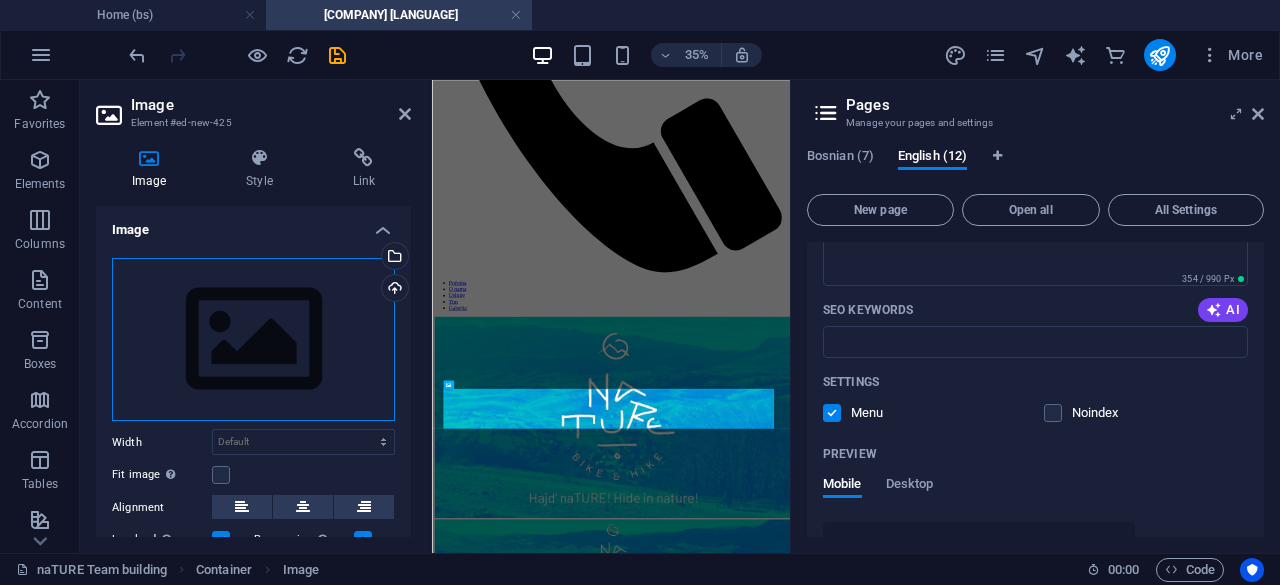 click on "Drag files here, click to choose files or select files from Files or our free stock photos & videos" at bounding box center [253, 340] 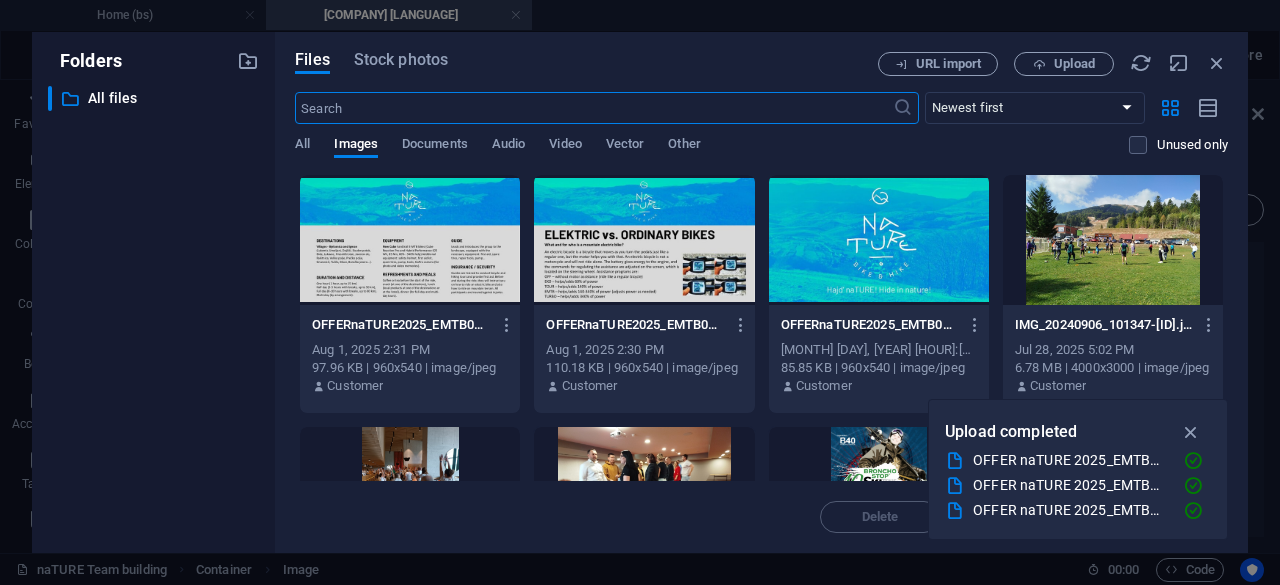 scroll, scrollTop: 0, scrollLeft: 0, axis: both 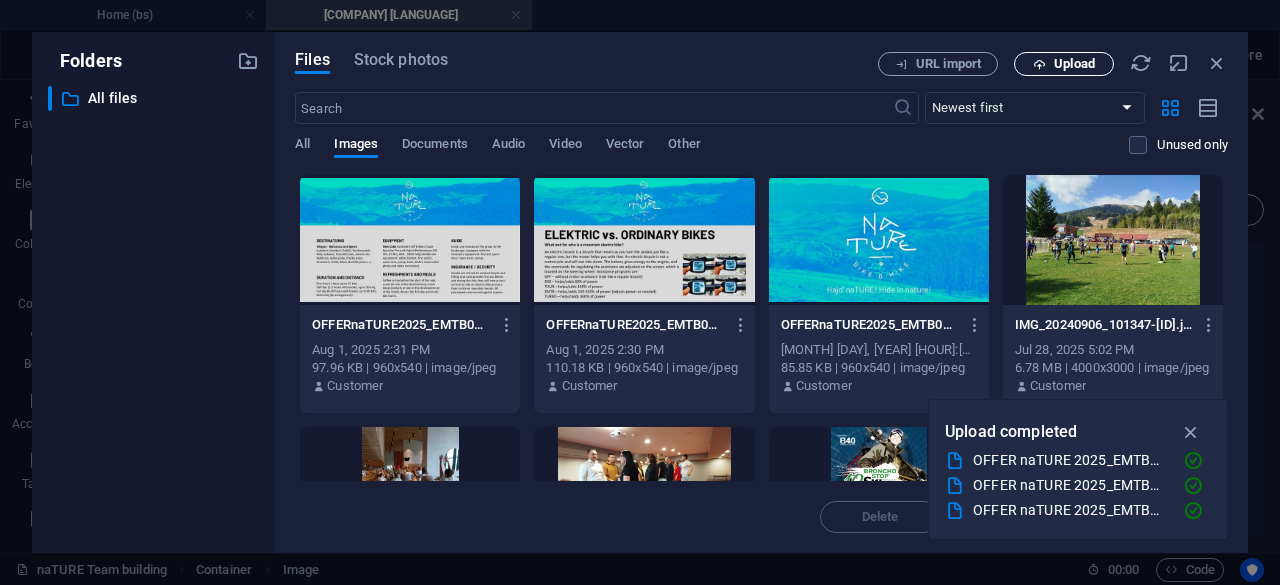 click at bounding box center [1039, 64] 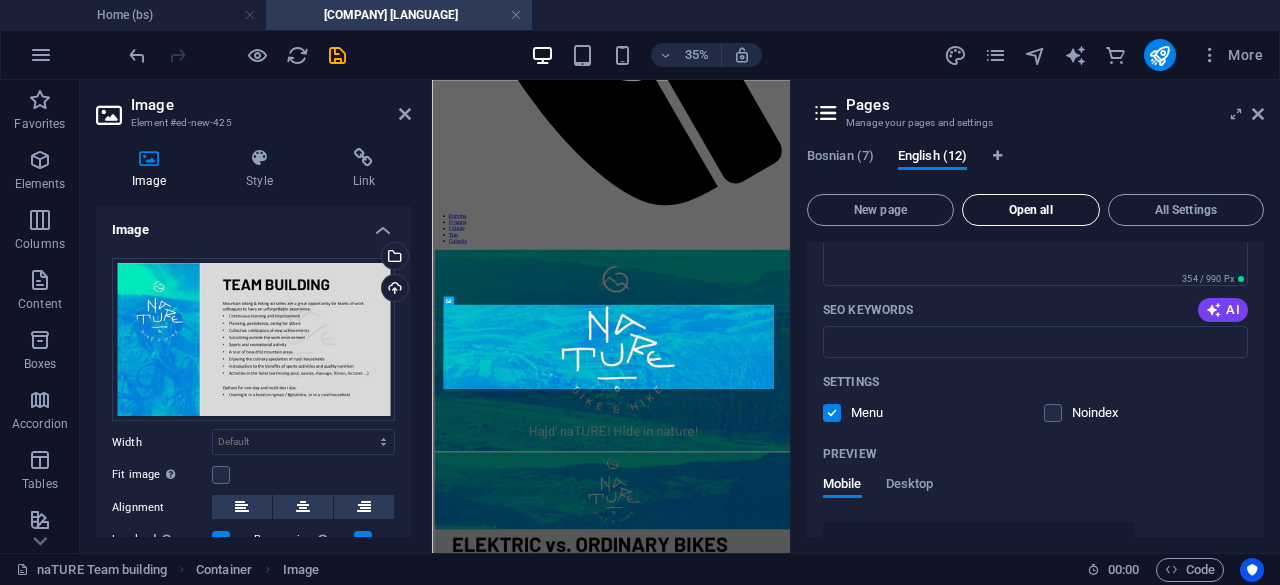 scroll, scrollTop: 1112, scrollLeft: 0, axis: vertical 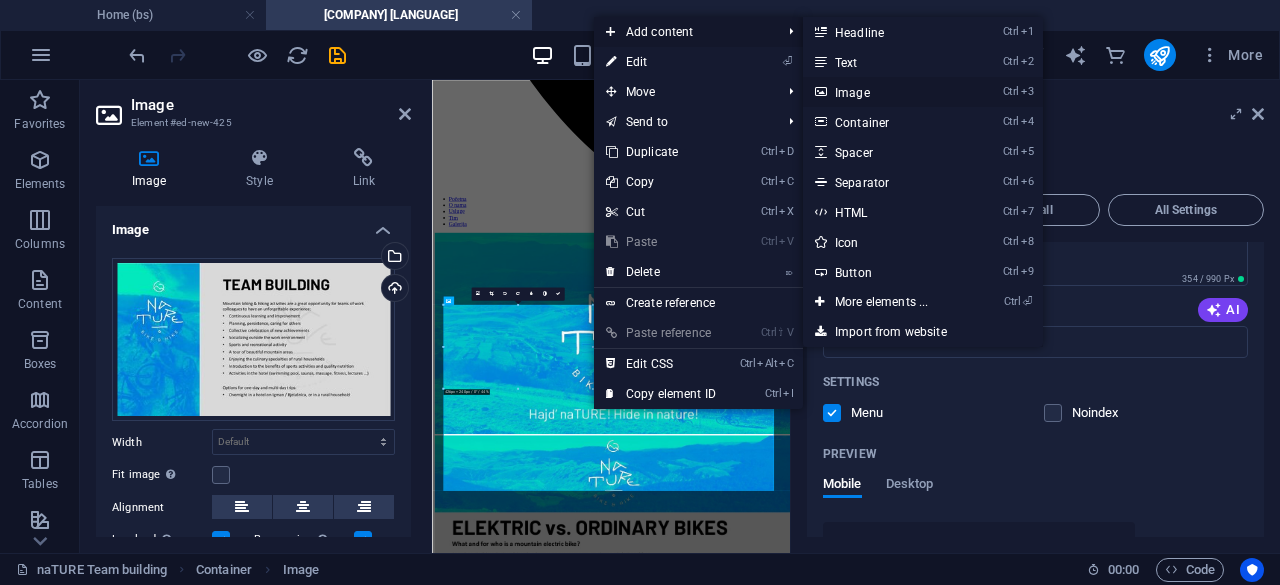 click on "Ctrl 3  Image" at bounding box center (885, 92) 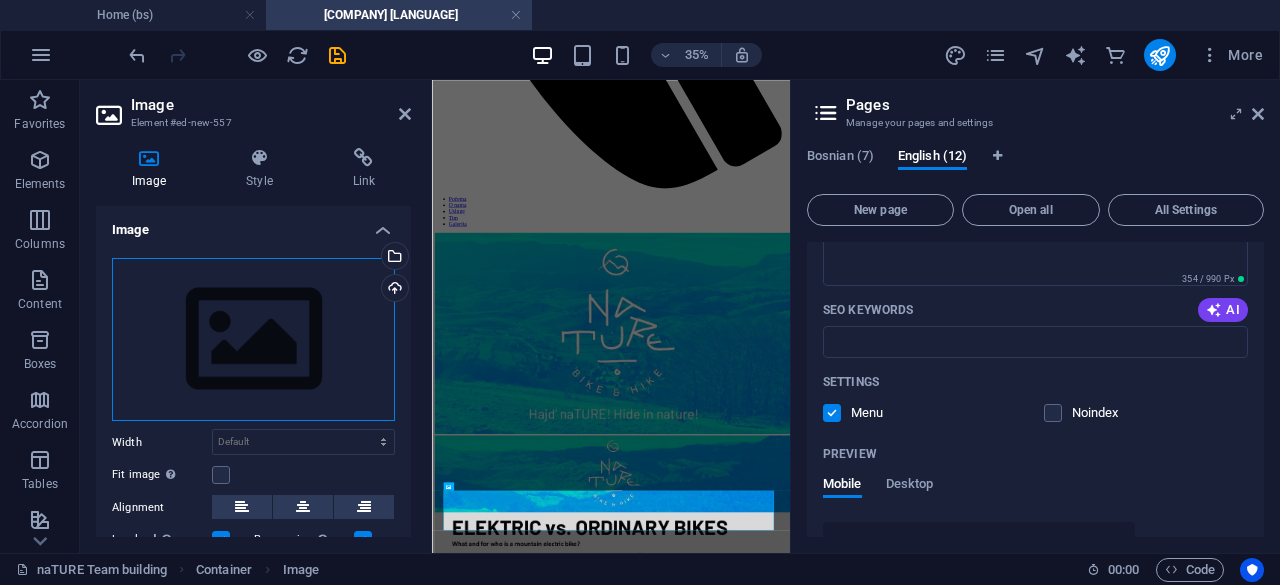 click on "Drag files here, click to choose files or select files from Files or our free stock photos & videos" at bounding box center [253, 340] 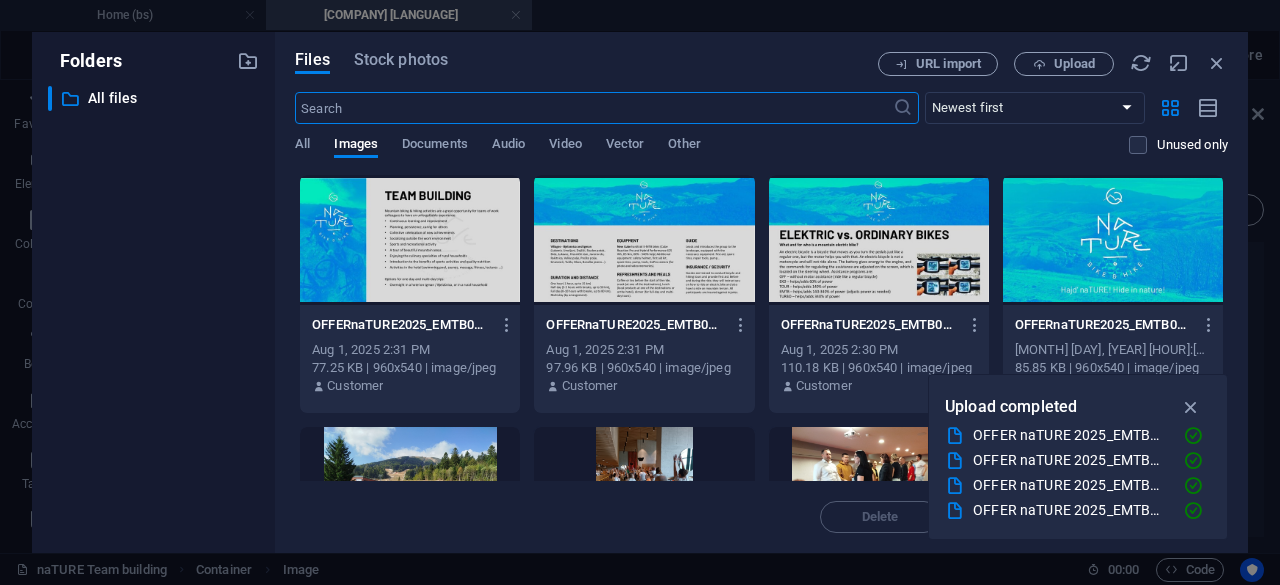 scroll, scrollTop: 0, scrollLeft: 0, axis: both 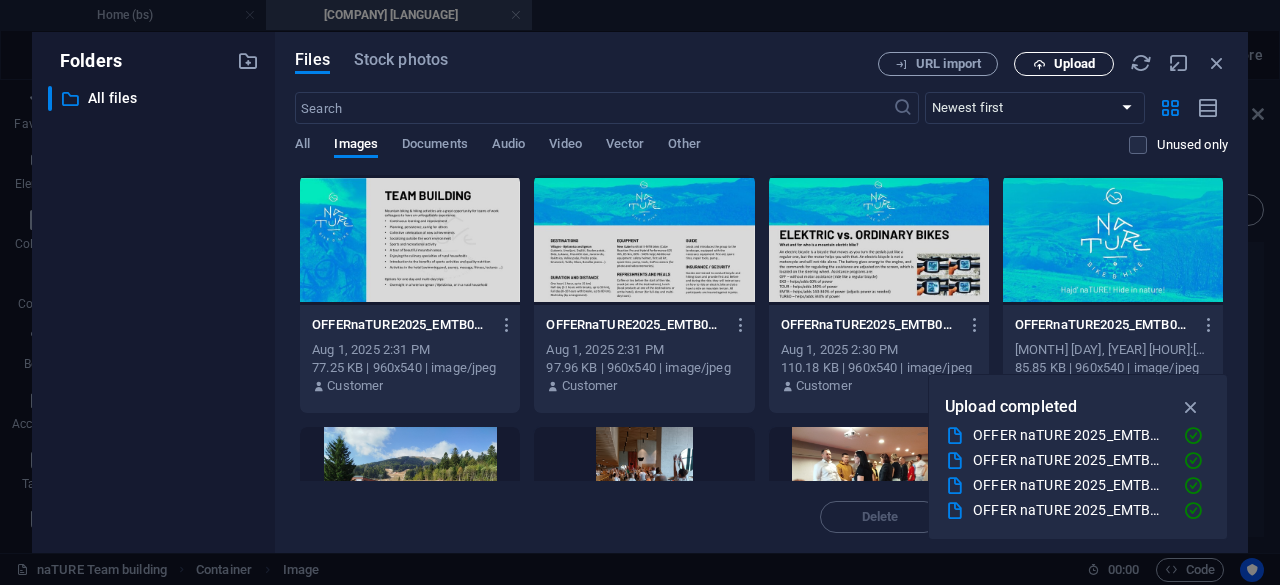 click on "Upload" at bounding box center [1074, 64] 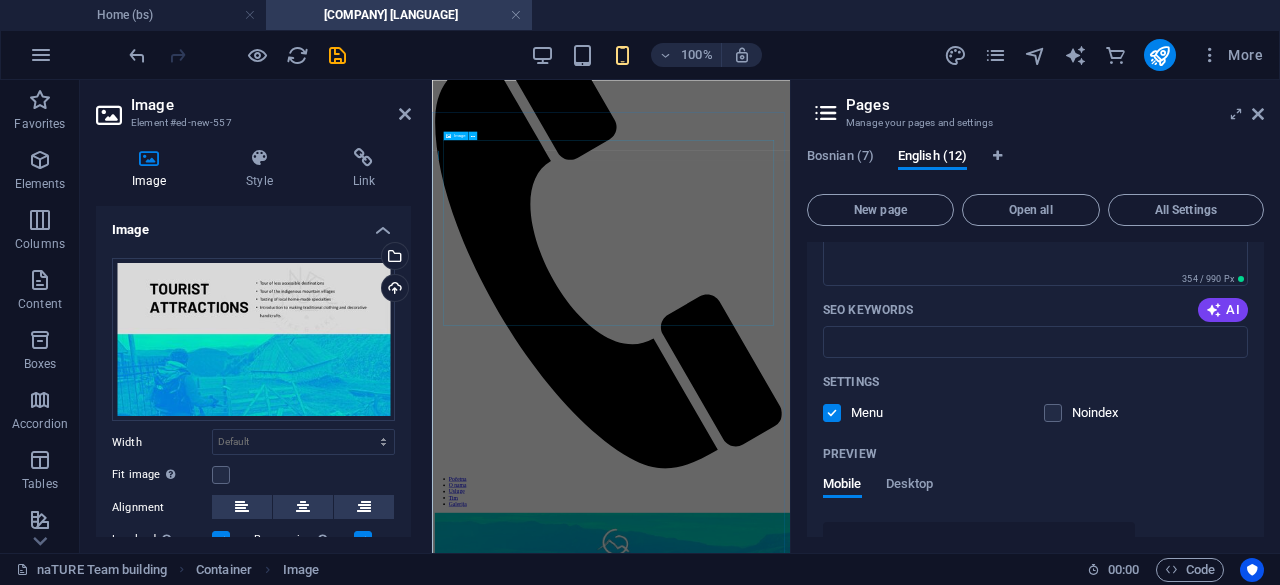 scroll, scrollTop: 1642, scrollLeft: 0, axis: vertical 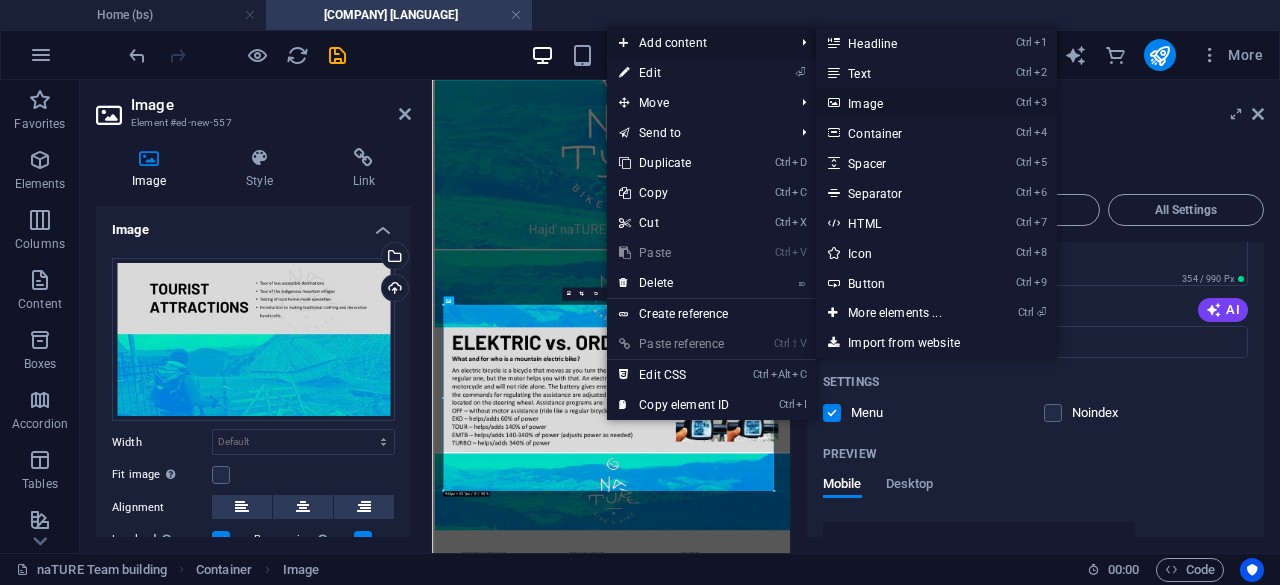 click on "Ctrl 3  Image" at bounding box center [898, 103] 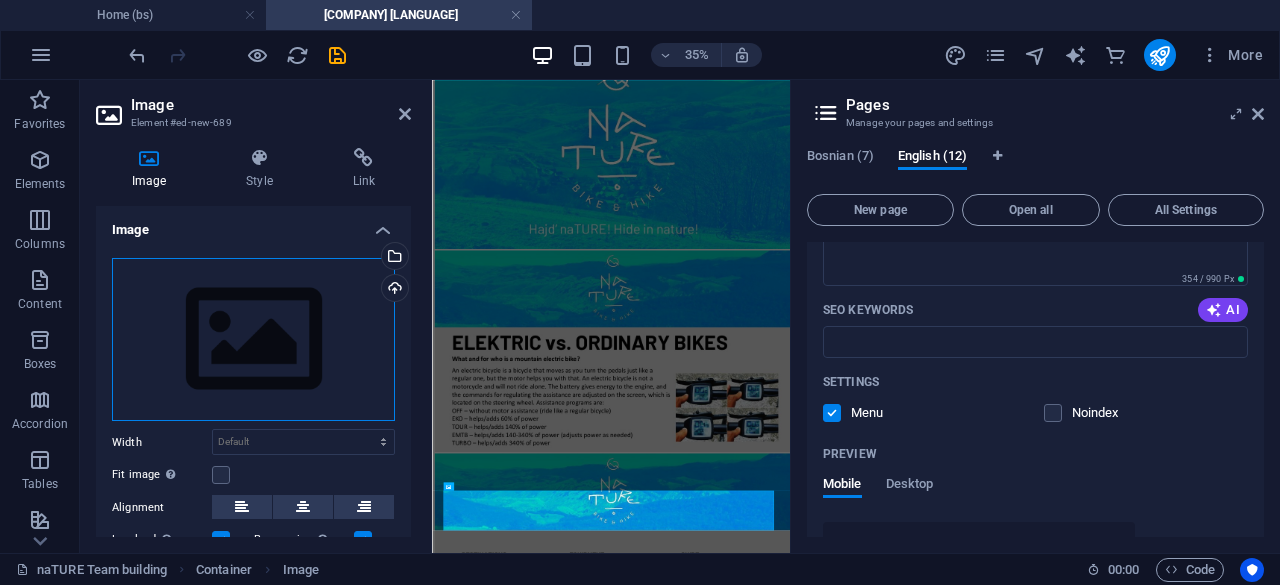 click on "Drag files here, click to choose files or select files from Files or our free stock photos & videos" at bounding box center [253, 340] 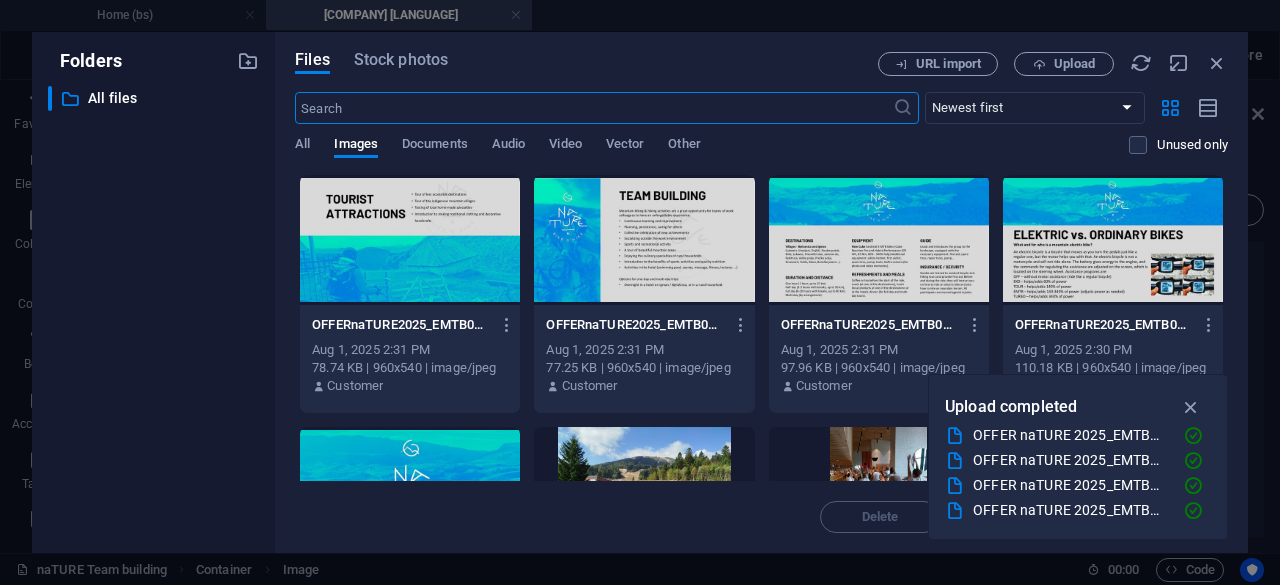 scroll, scrollTop: 0, scrollLeft: 0, axis: both 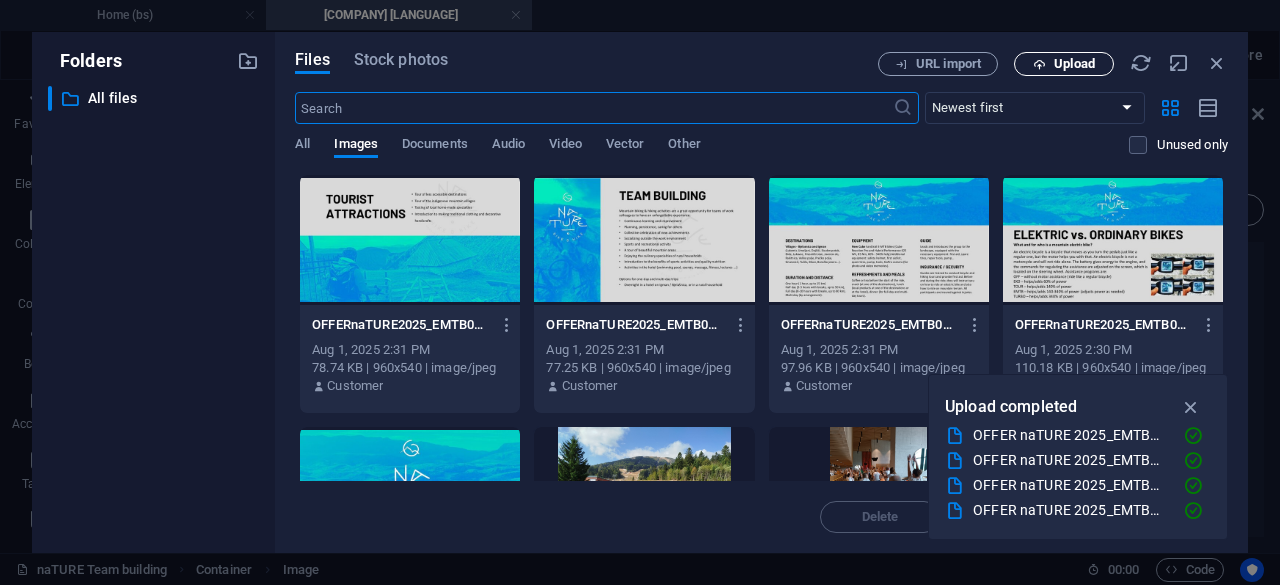 click at bounding box center (1039, 64) 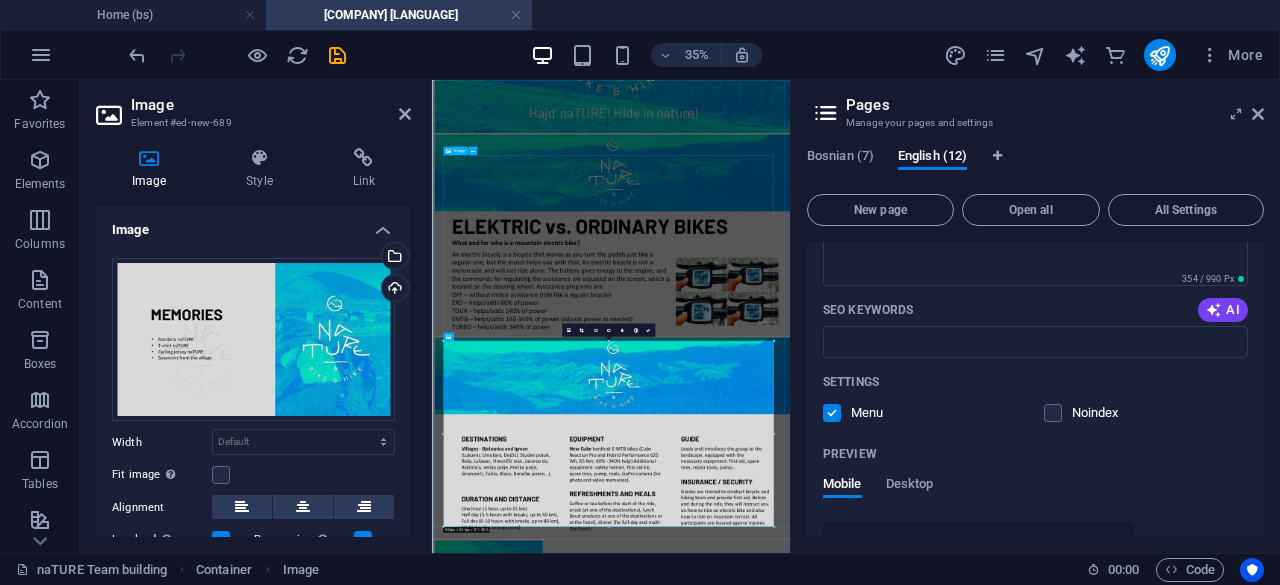 scroll, scrollTop: 2074, scrollLeft: 0, axis: vertical 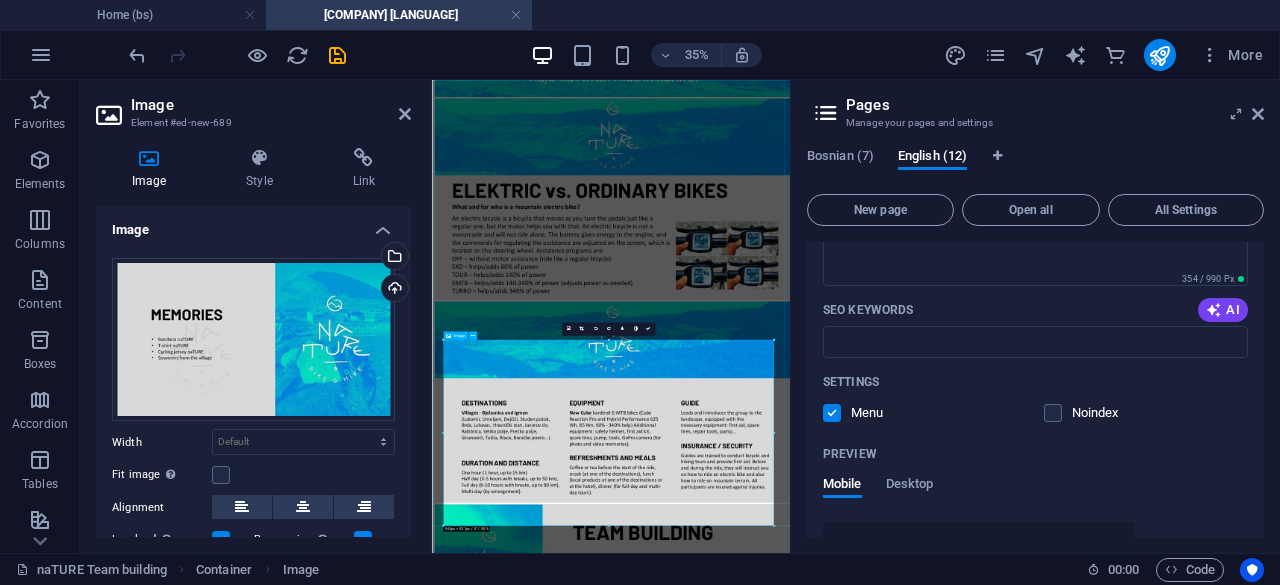 click at bounding box center [943, 2740] 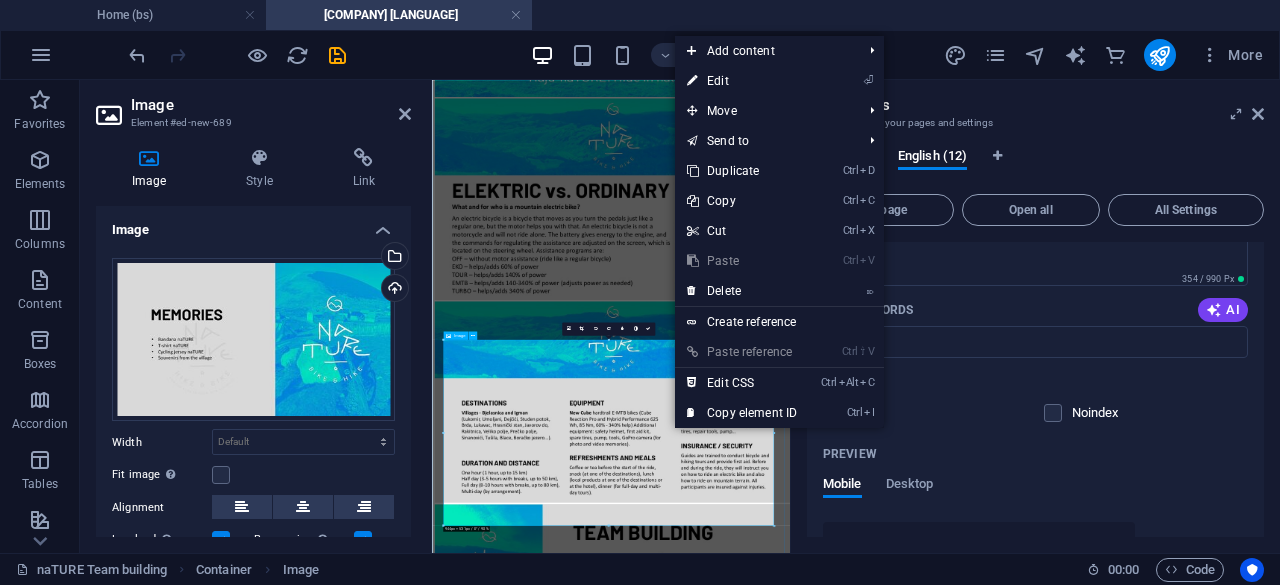 click at bounding box center [943, 2740] 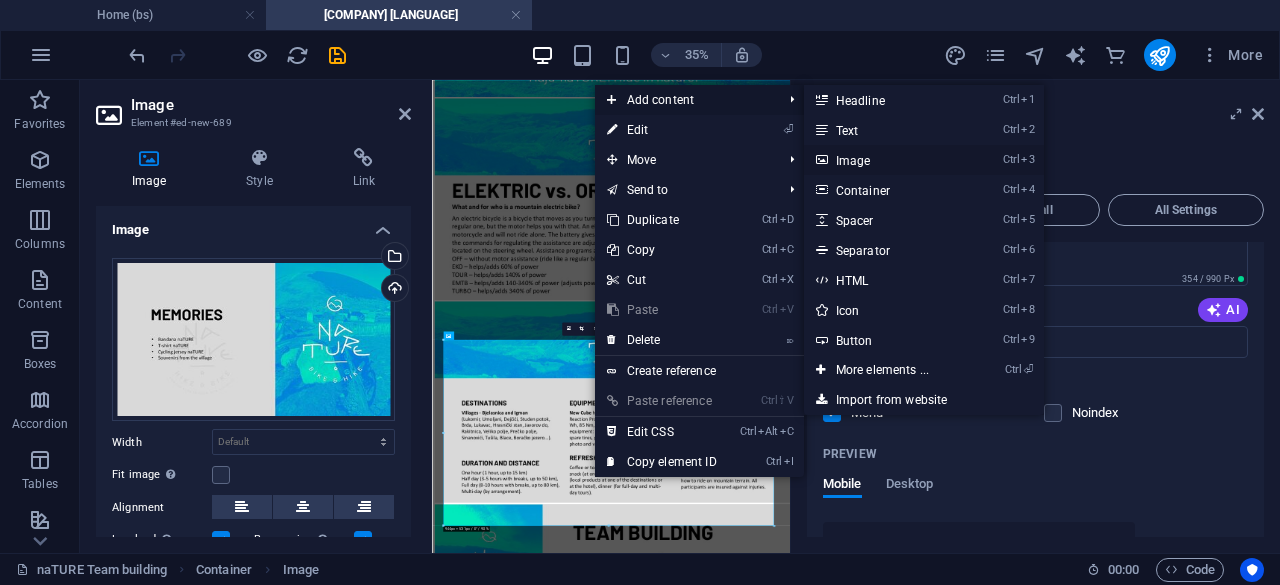 click on "Ctrl 3  Image" at bounding box center (886, 160) 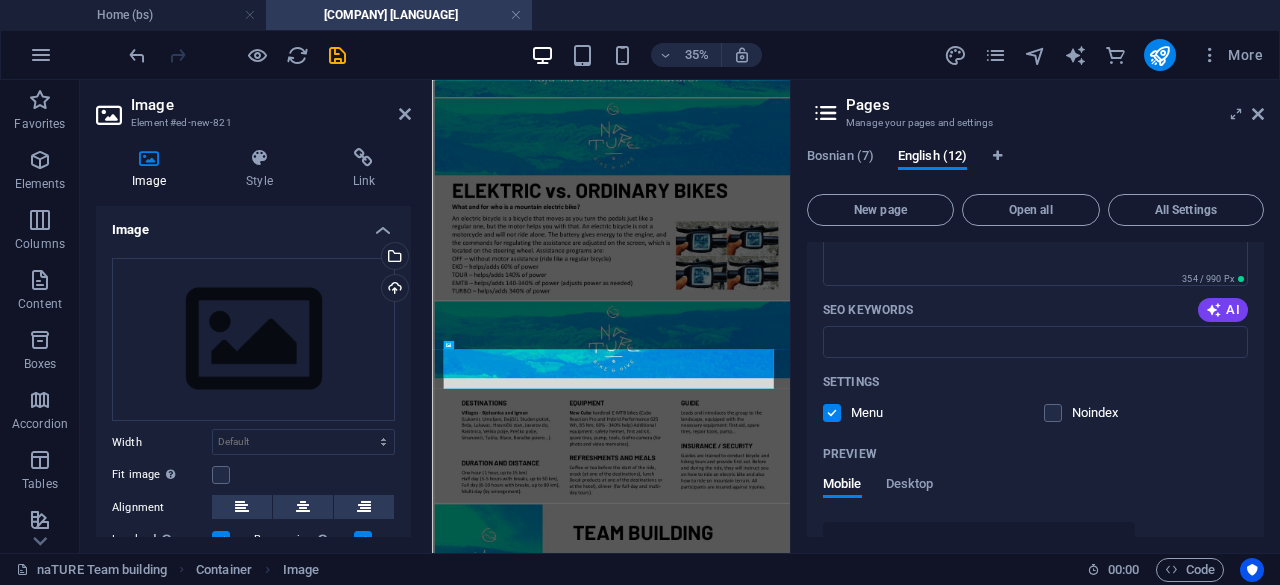 scroll, scrollTop: 2578, scrollLeft: 0, axis: vertical 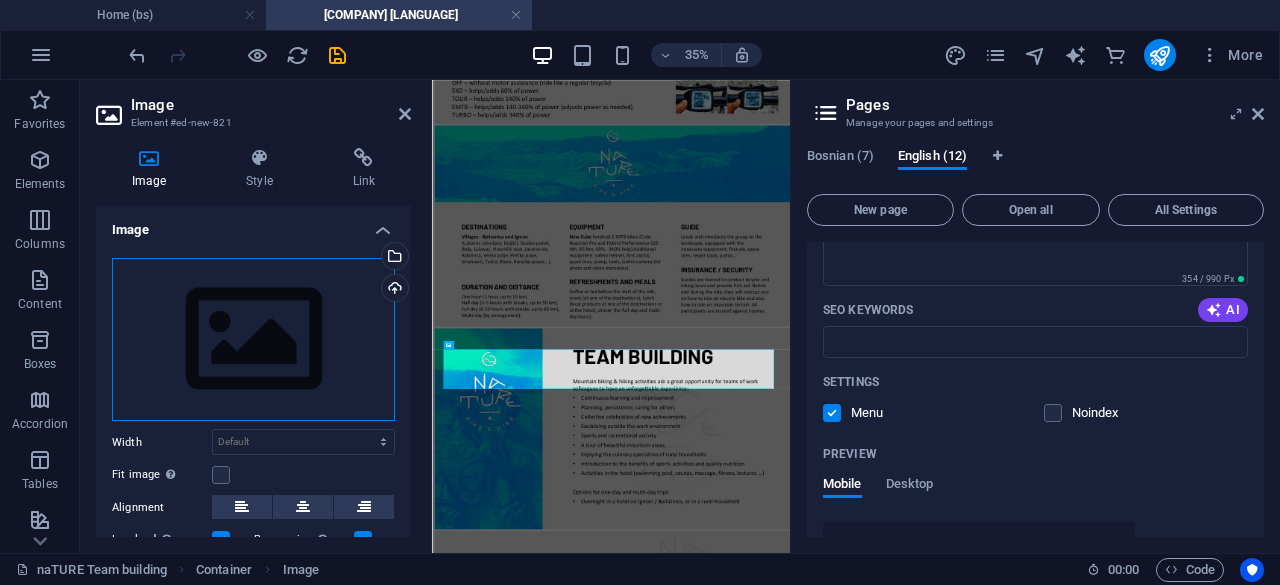 click on "Drag files here, click to choose files or select files from Files or our free stock photos & videos" at bounding box center [253, 340] 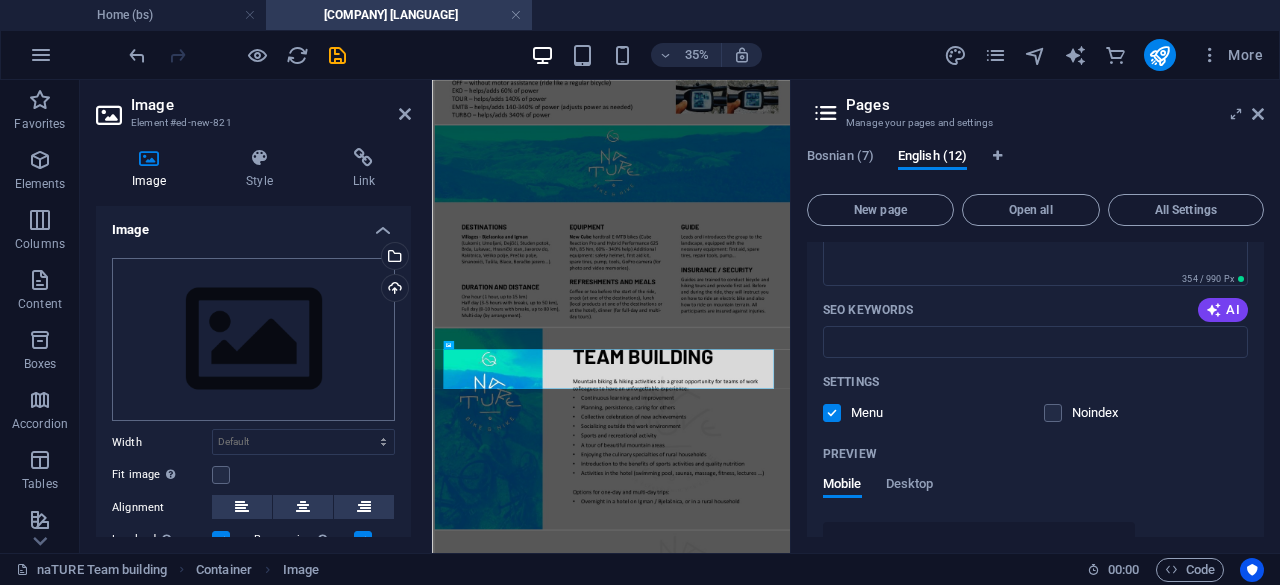 scroll, scrollTop: 0, scrollLeft: 0, axis: both 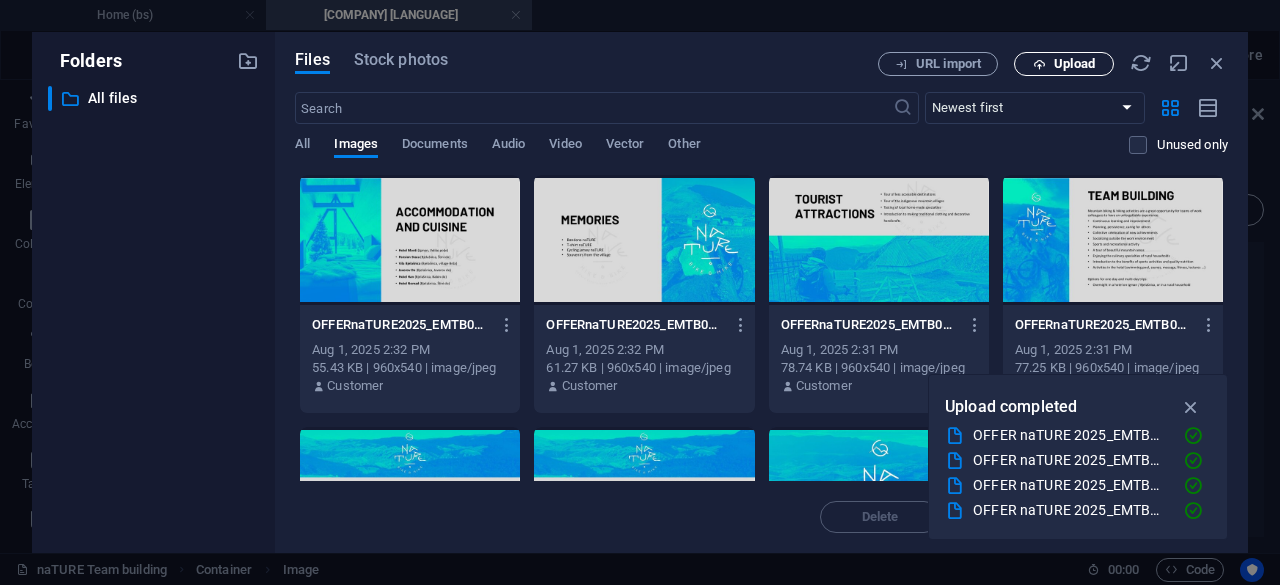 click on "Upload" at bounding box center (1064, 64) 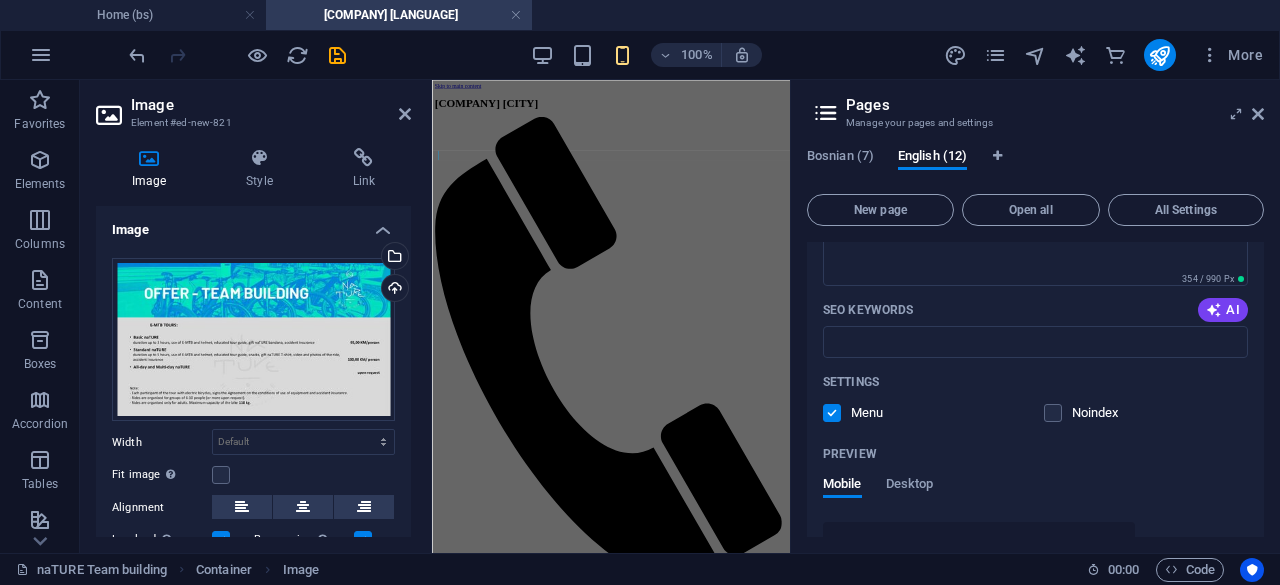 scroll, scrollTop: 2704, scrollLeft: 0, axis: vertical 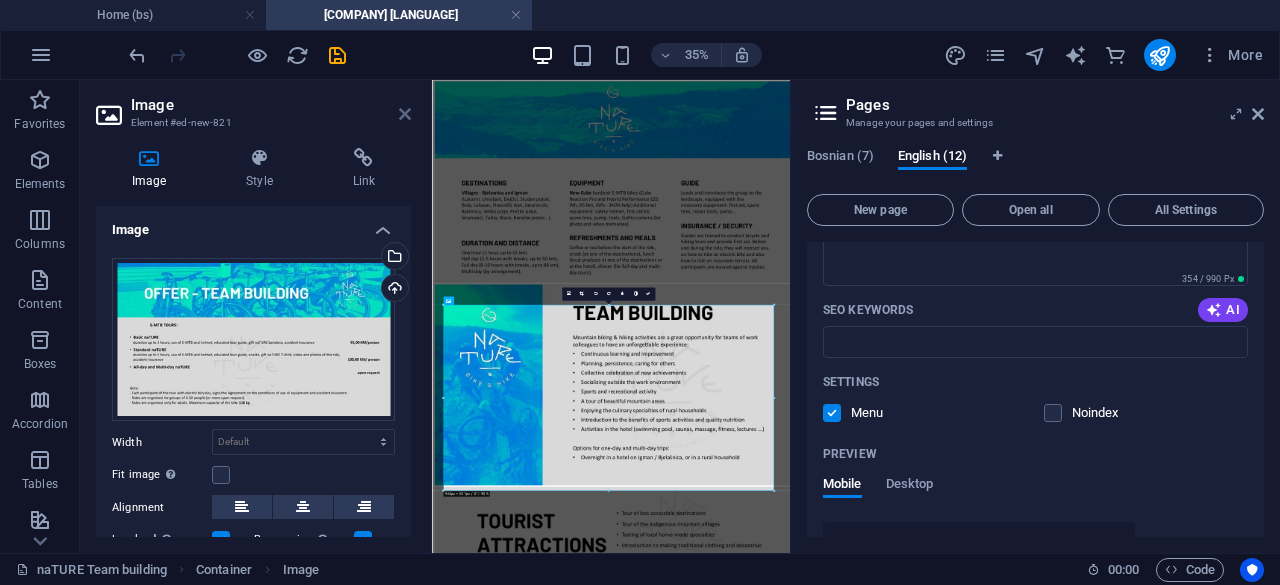 click at bounding box center (405, 114) 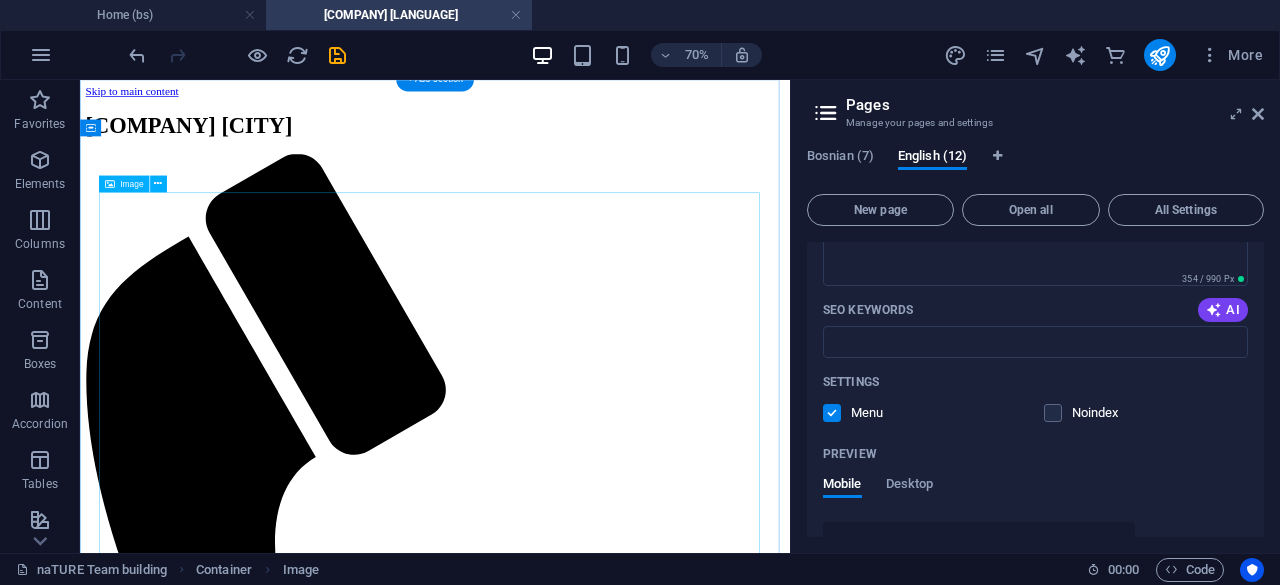 scroll, scrollTop: 0, scrollLeft: 0, axis: both 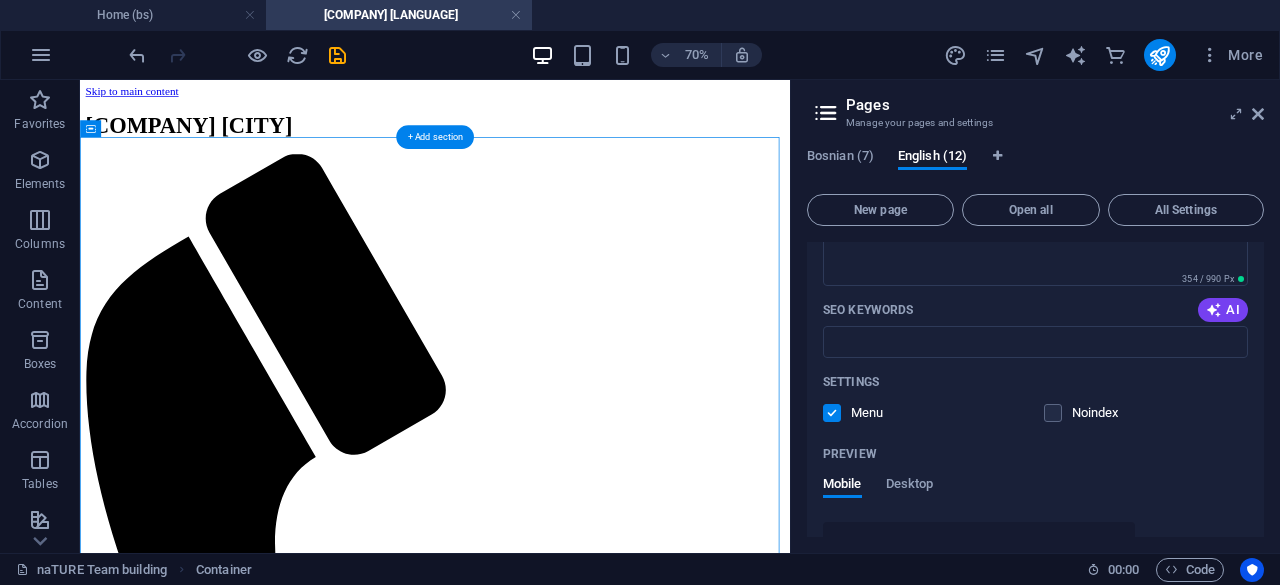 drag, startPoint x: 219, startPoint y: 319, endPoint x: 167, endPoint y: 193, distance: 136.30847 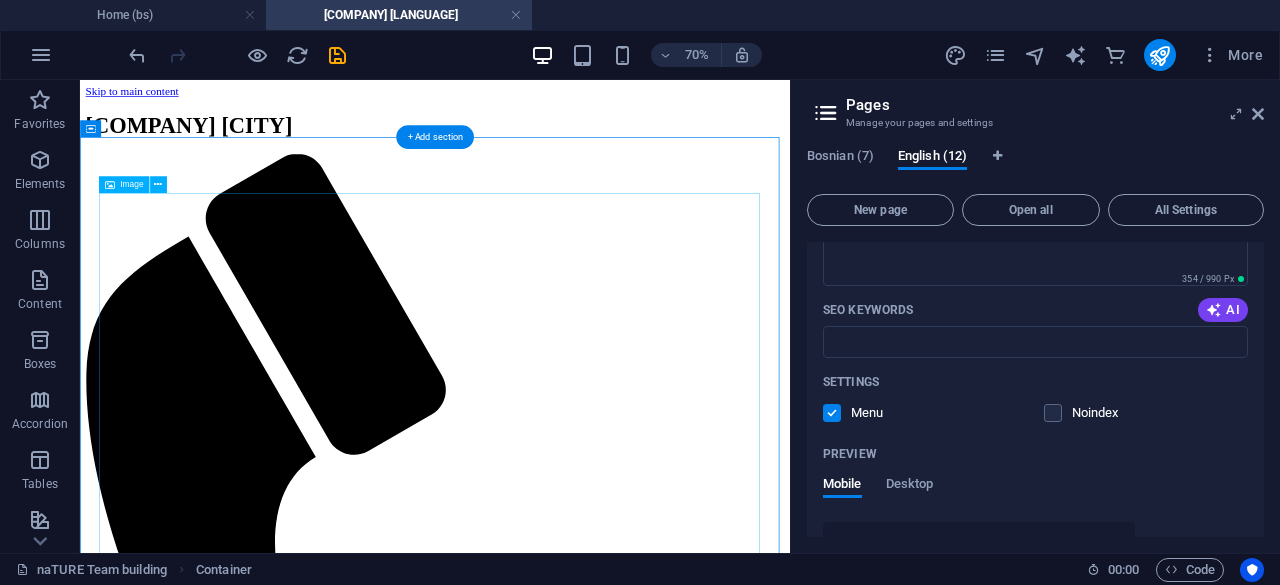 click at bounding box center (587, 1903) 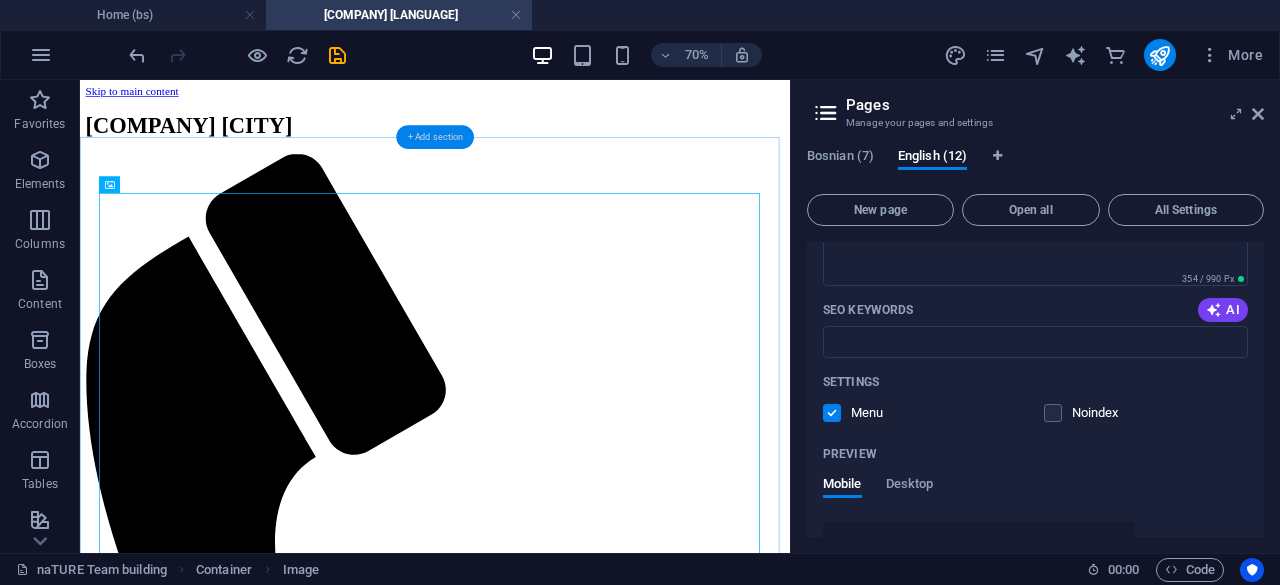 click on "+ Add section" at bounding box center [435, 137] 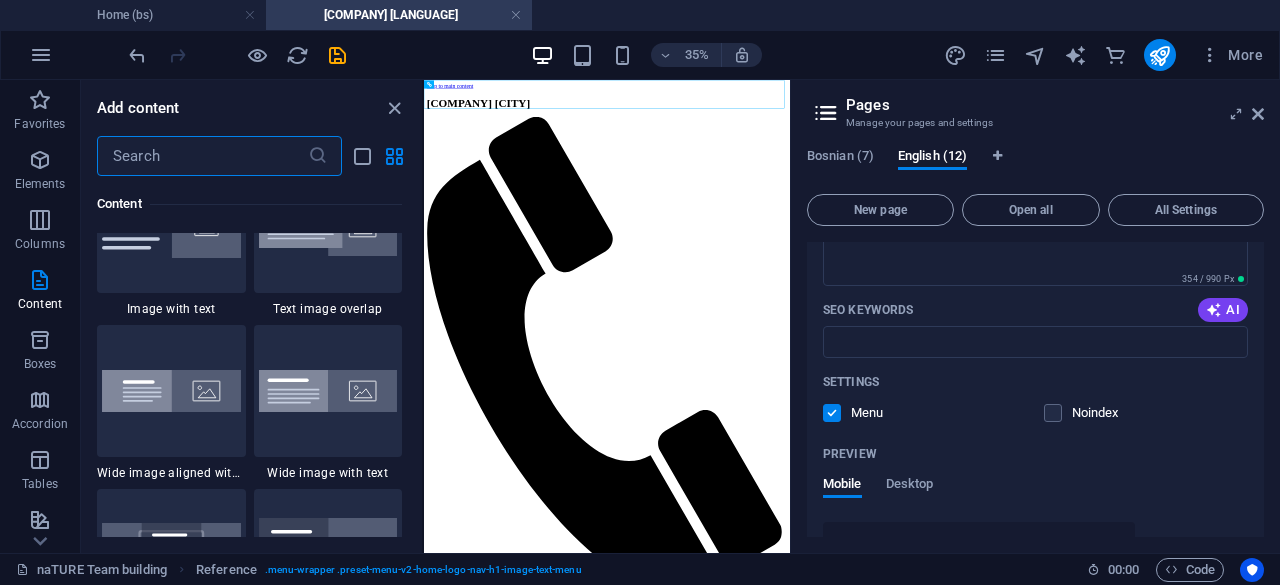 scroll, scrollTop: 3299, scrollLeft: 0, axis: vertical 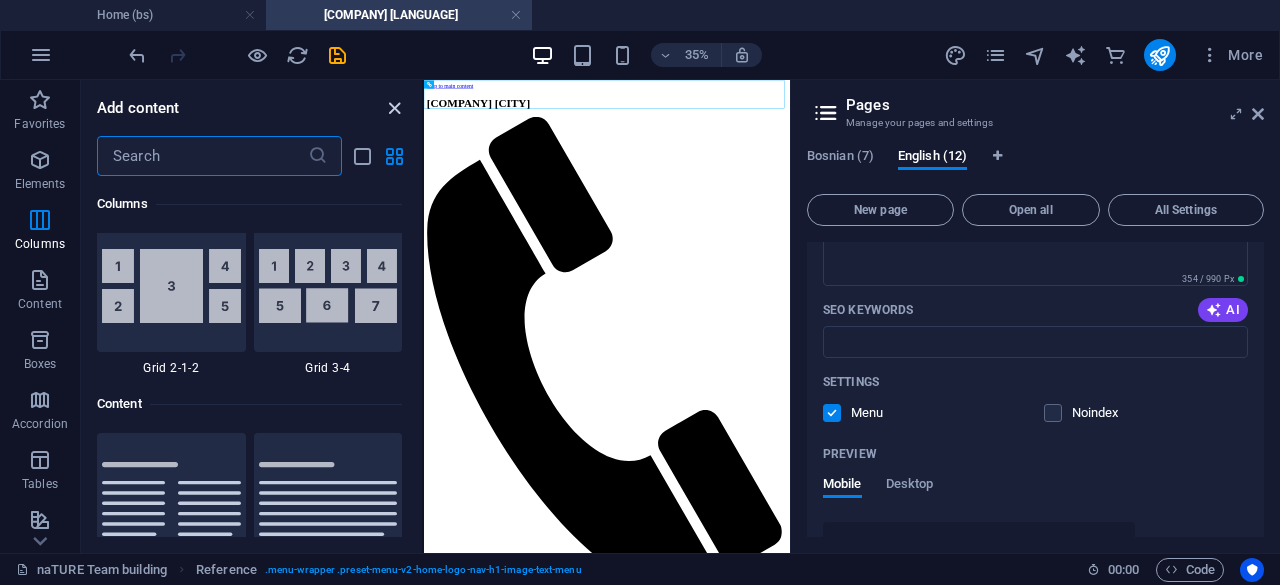 click at bounding box center (394, 108) 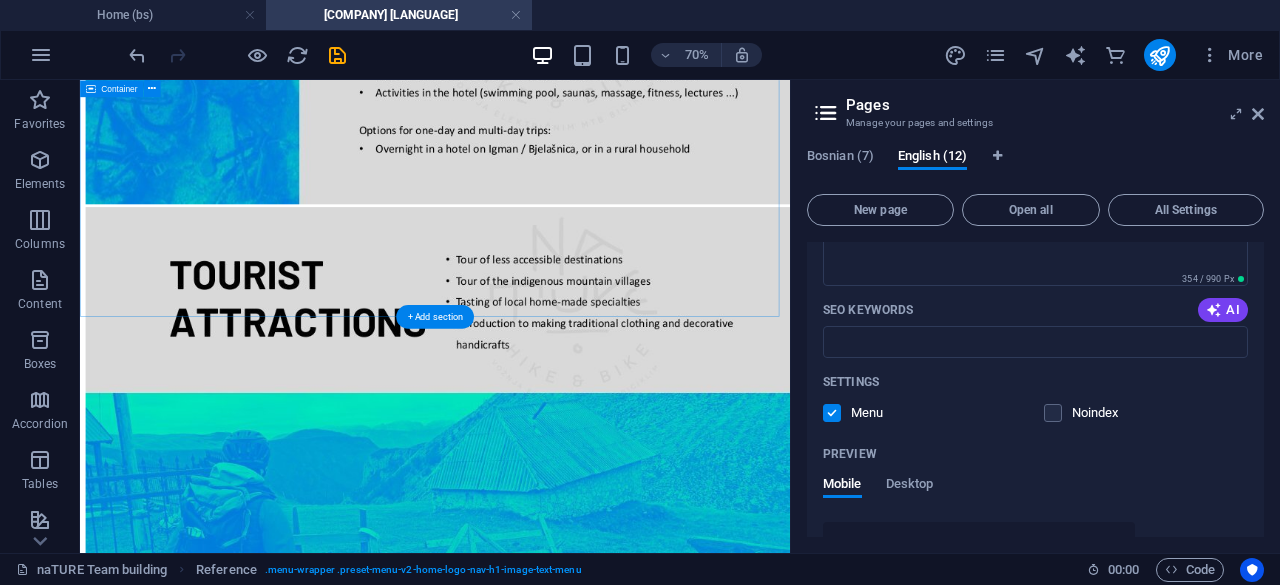 scroll, scrollTop: 3672, scrollLeft: 0, axis: vertical 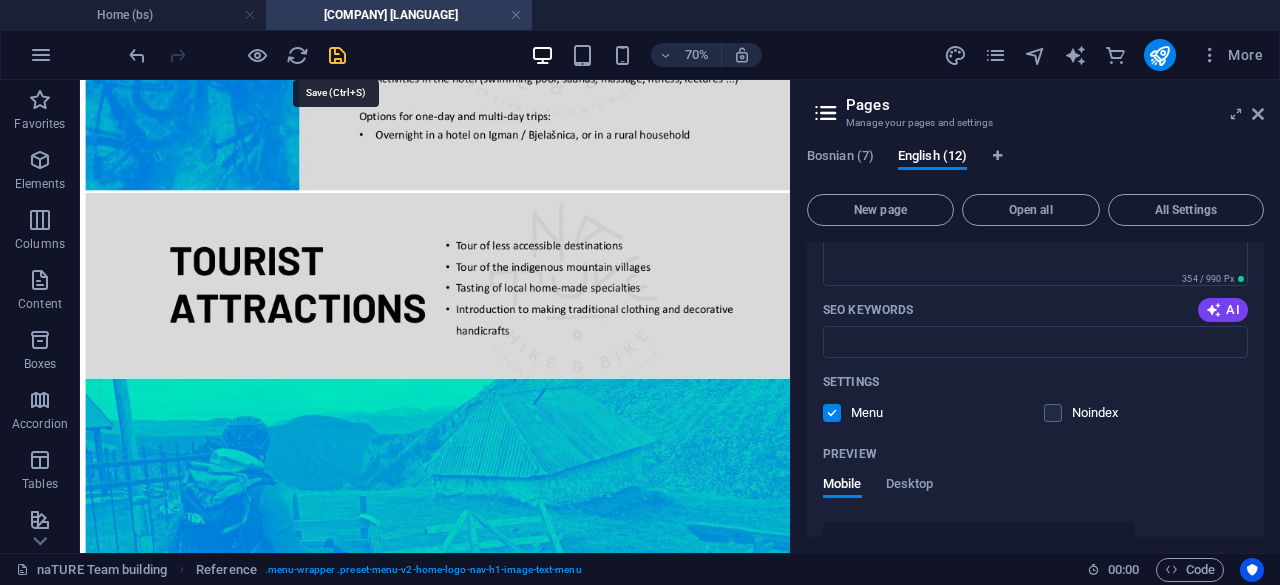 click at bounding box center (337, 55) 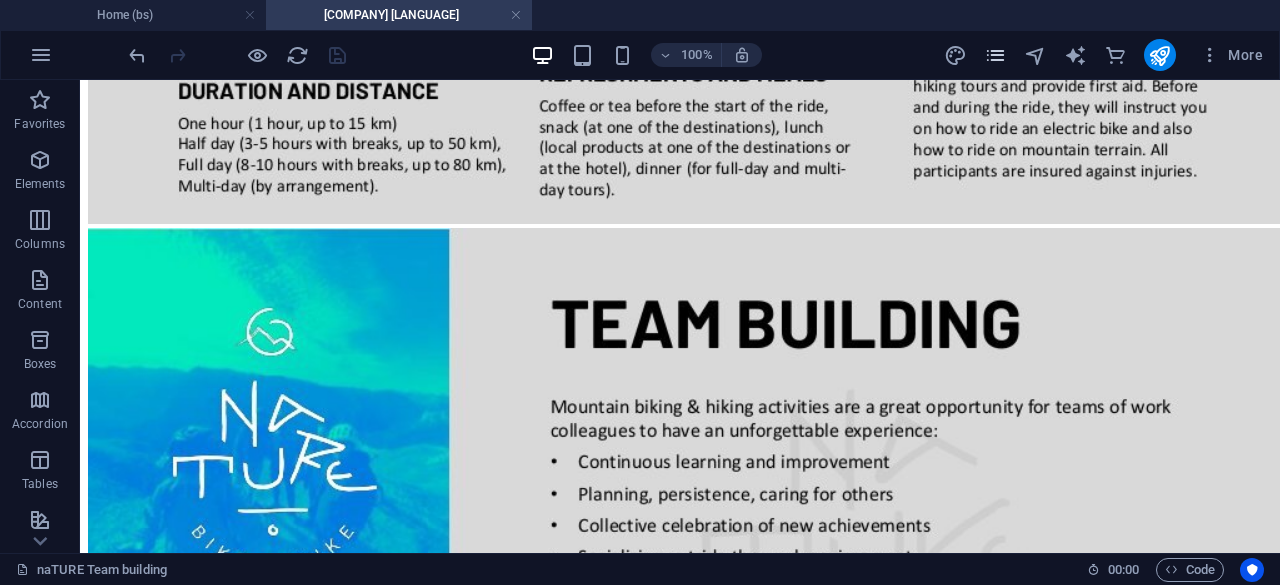 click at bounding box center [995, 55] 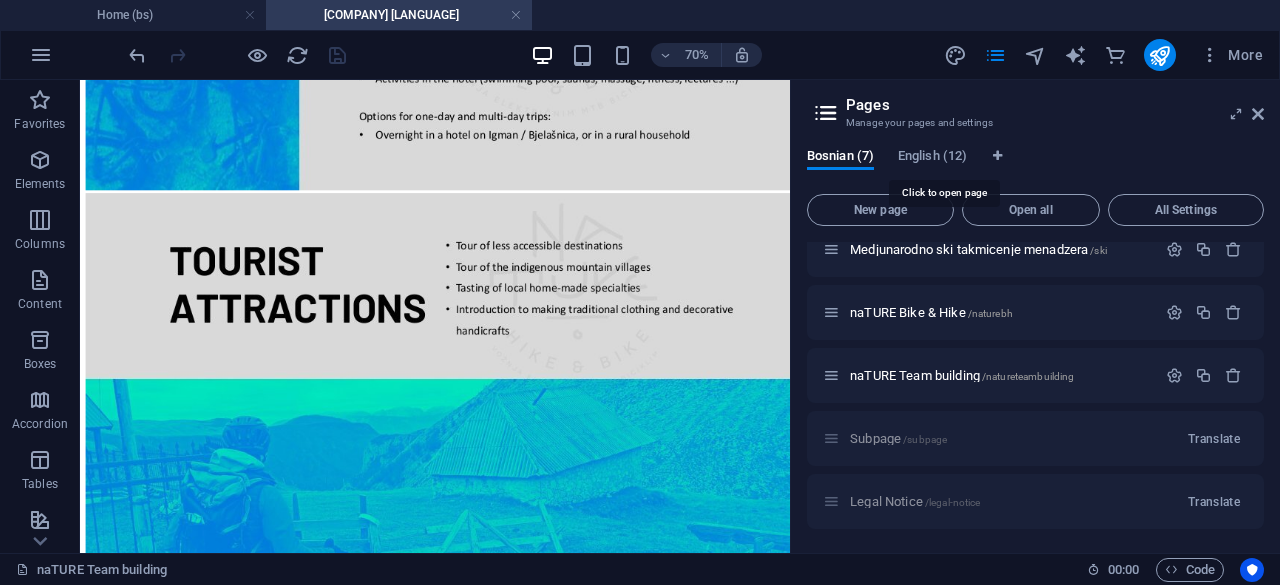 scroll, scrollTop: 300, scrollLeft: 0, axis: vertical 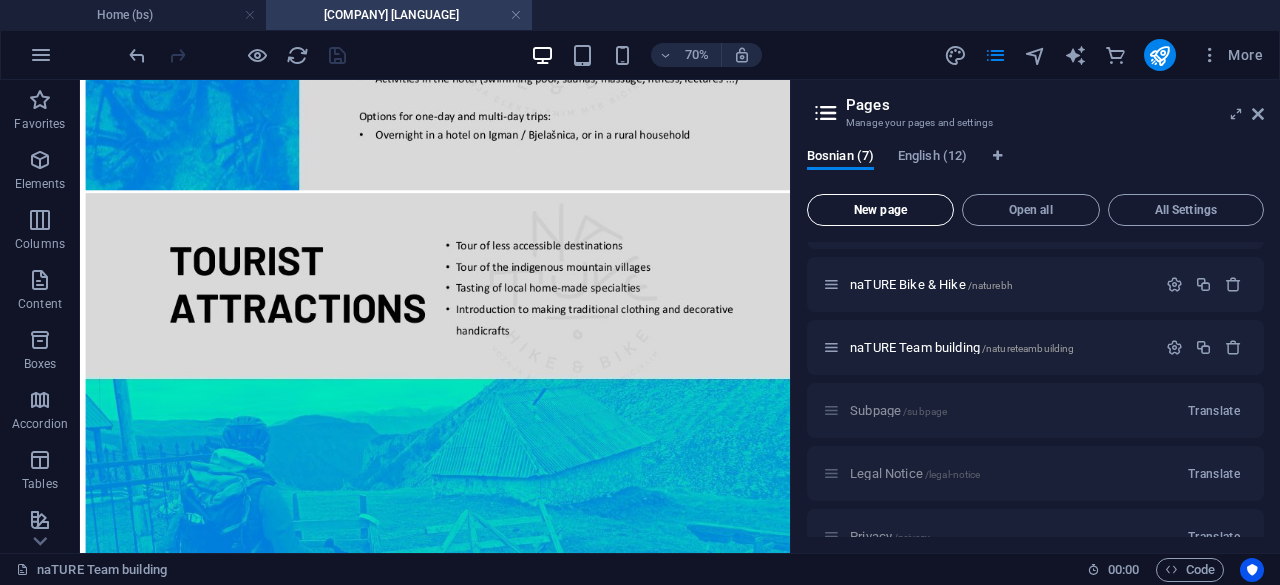 click on "New page" at bounding box center [880, 210] 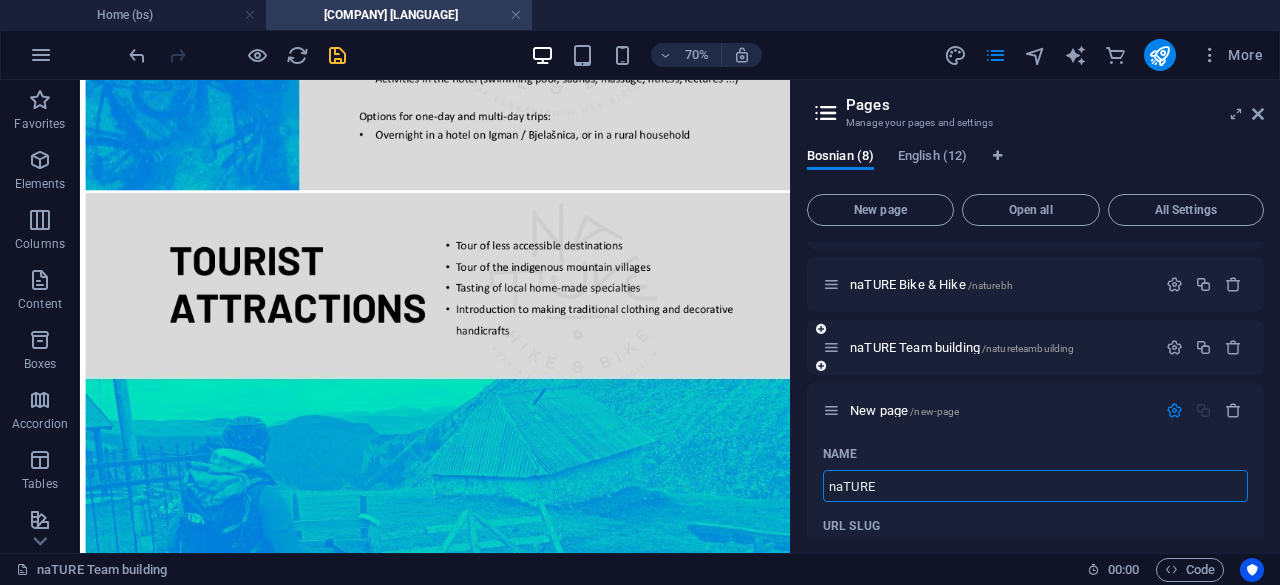 type on "naTURE" 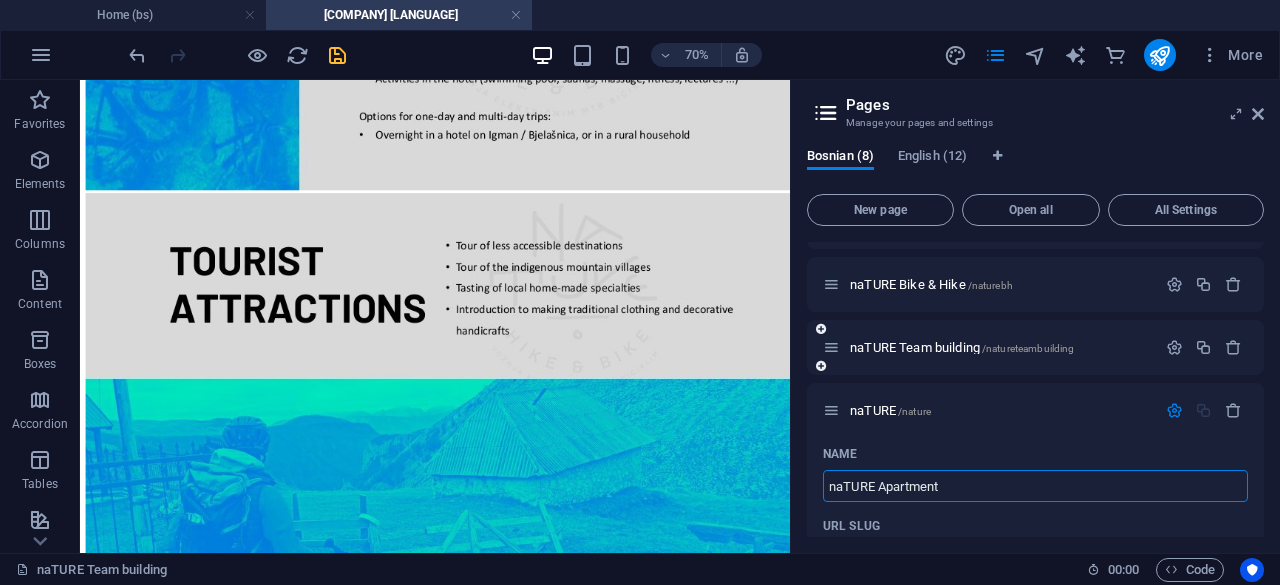 type on "naTURE Apartment" 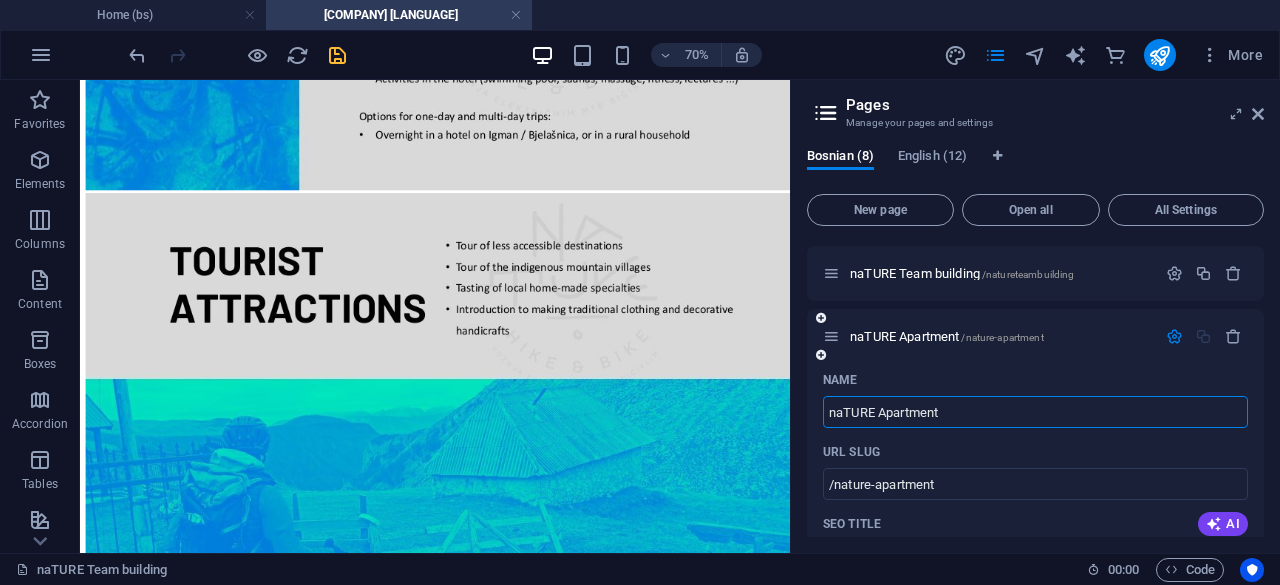 scroll, scrollTop: 400, scrollLeft: 0, axis: vertical 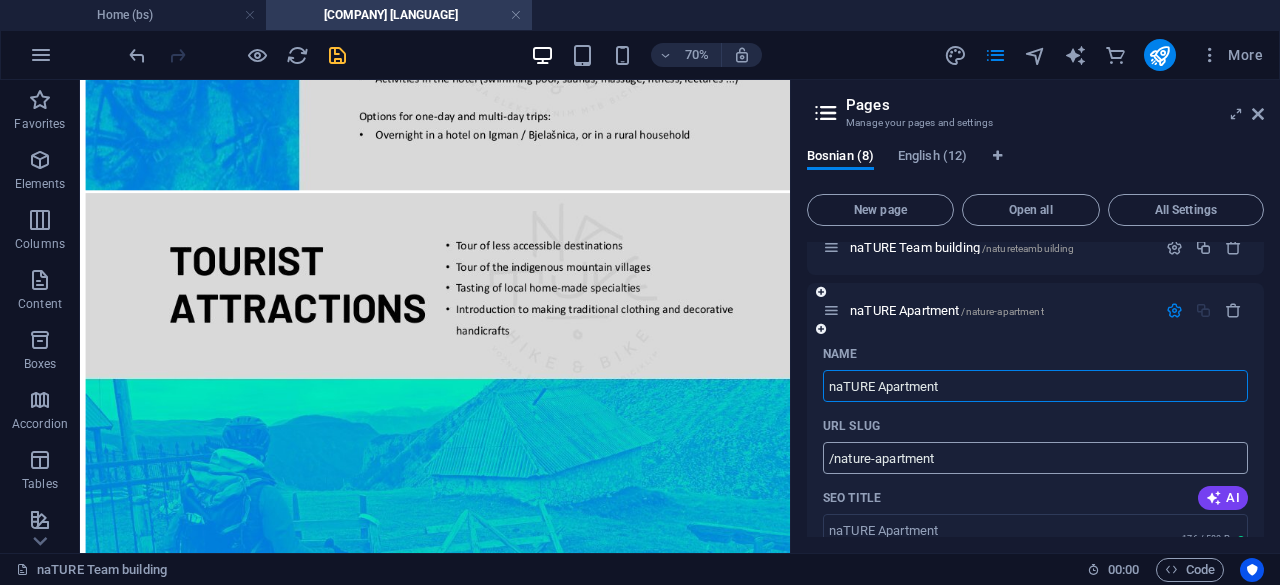 type on "naTURE Apartment" 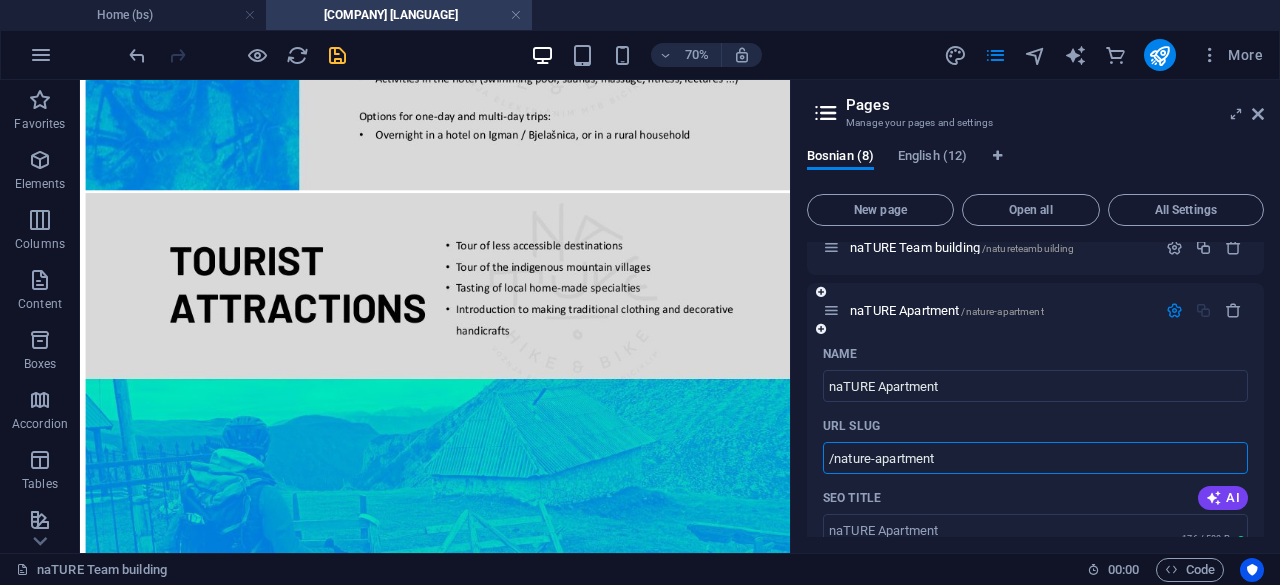 click on "/nature-apartment" at bounding box center [1035, 458] 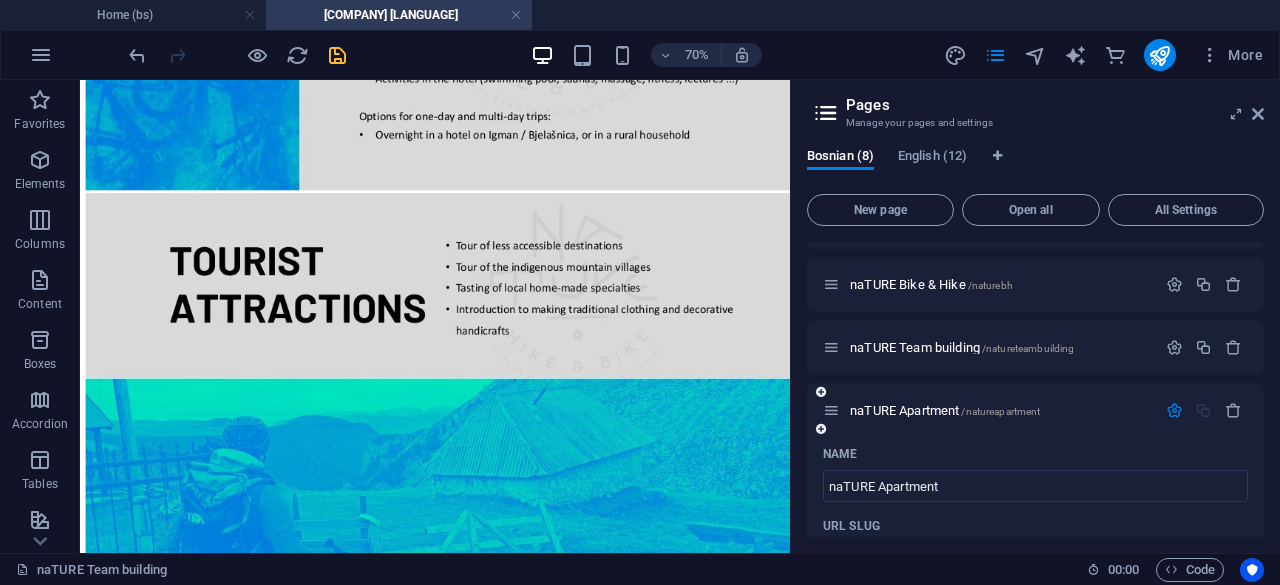 scroll, scrollTop: 400, scrollLeft: 0, axis: vertical 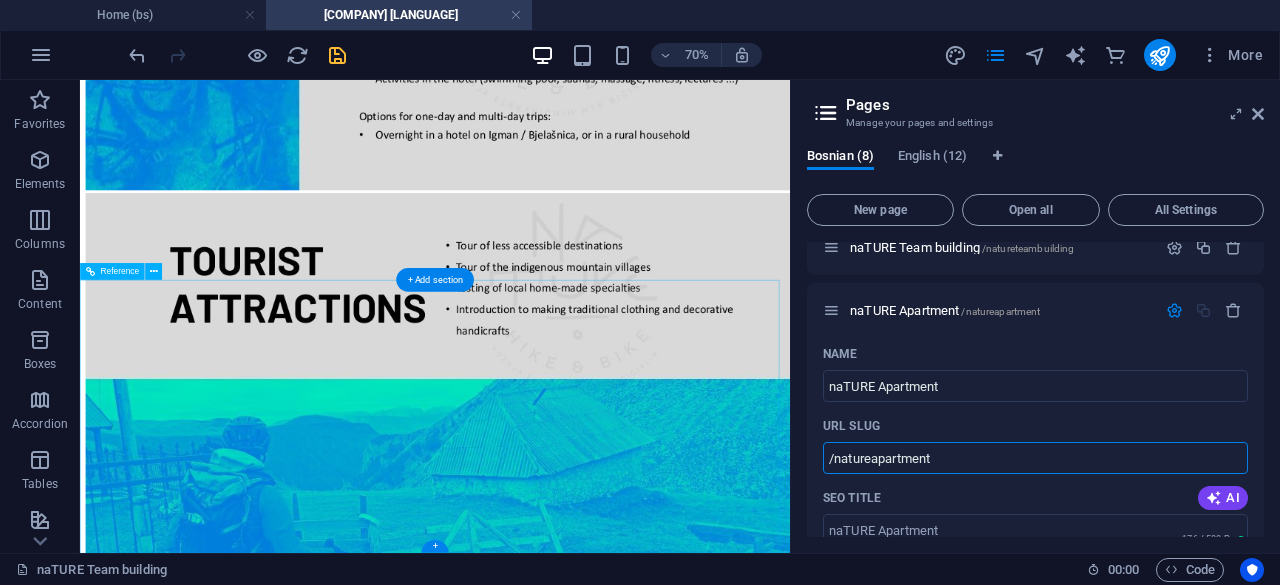 type on "/natureapartment" 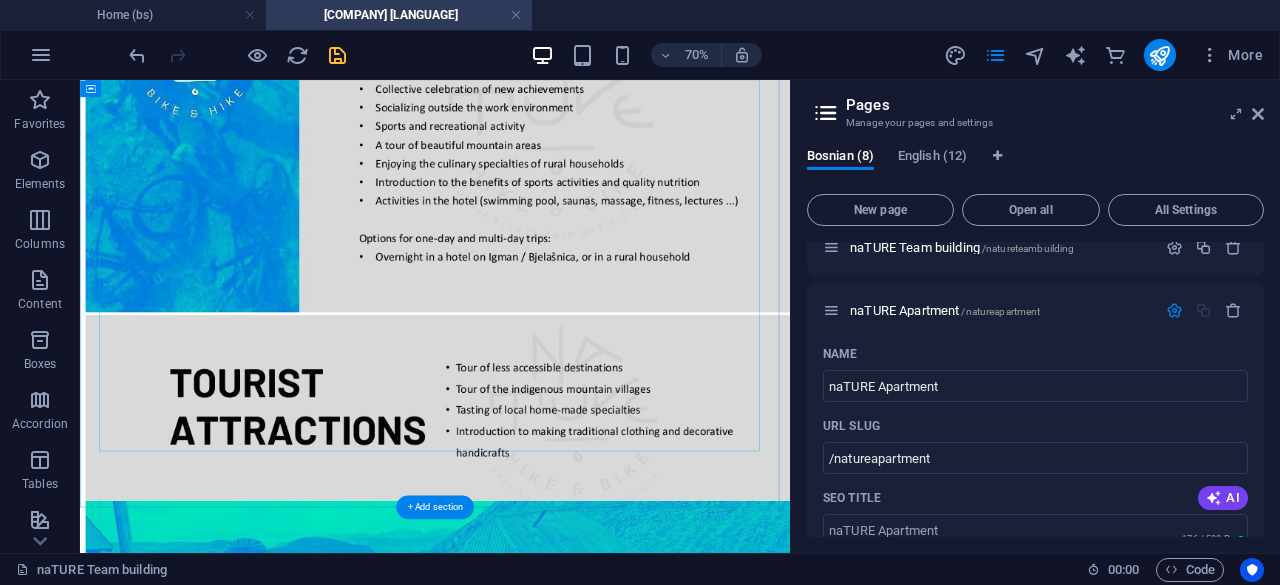 scroll, scrollTop: 3672, scrollLeft: 0, axis: vertical 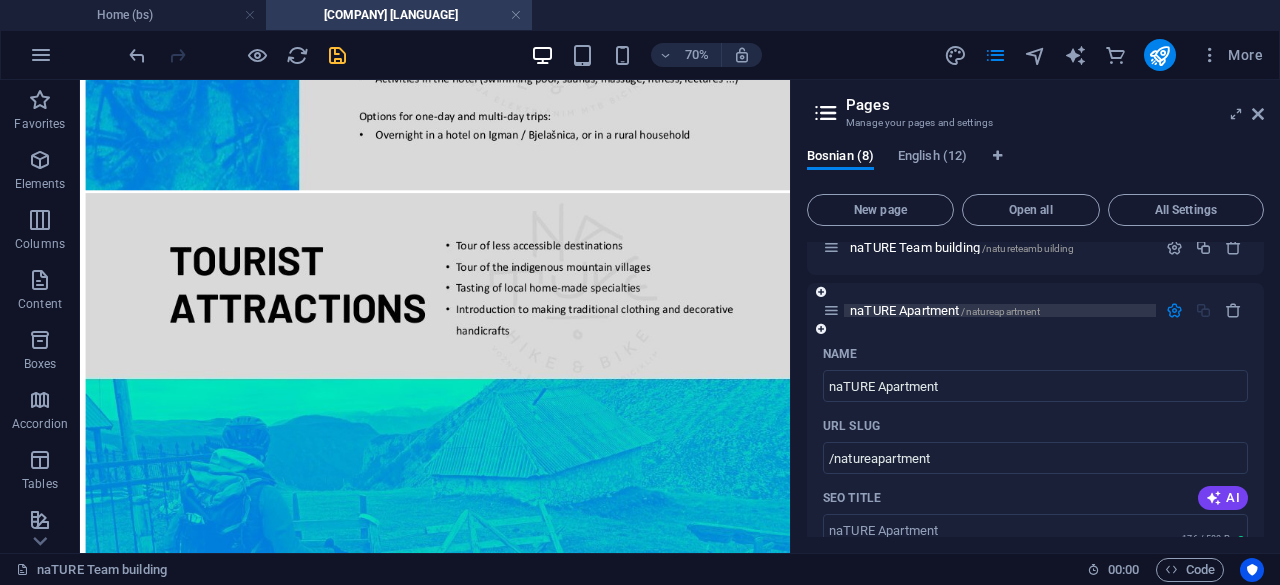 click on "naTURE Apartment /natureapartment" at bounding box center (945, 310) 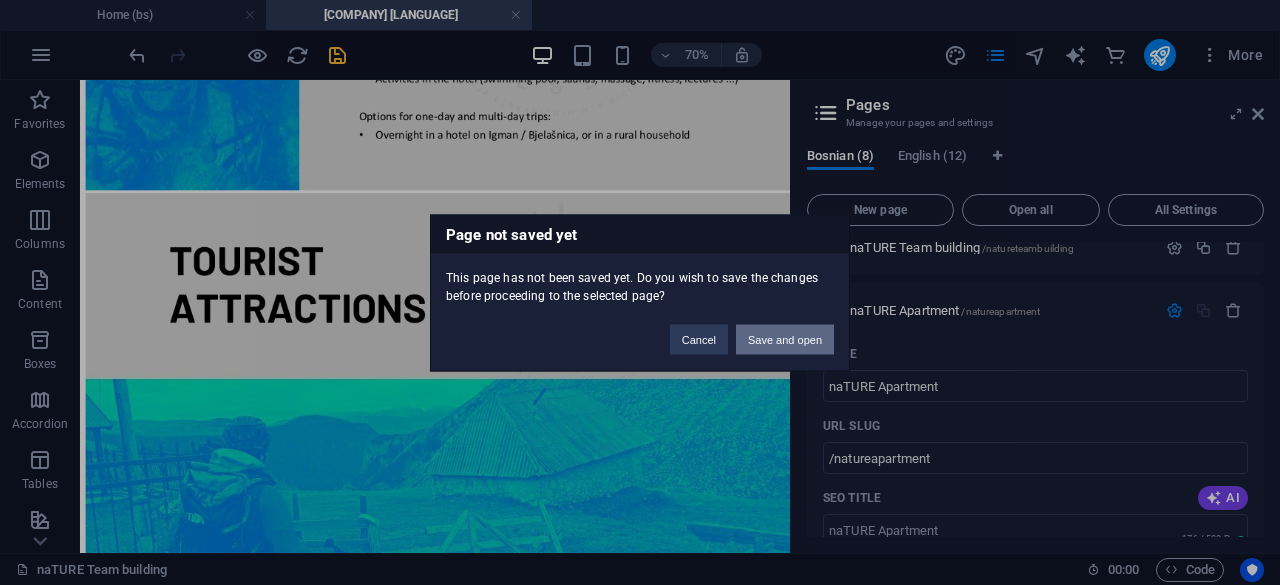 click on "Save and open" at bounding box center [785, 339] 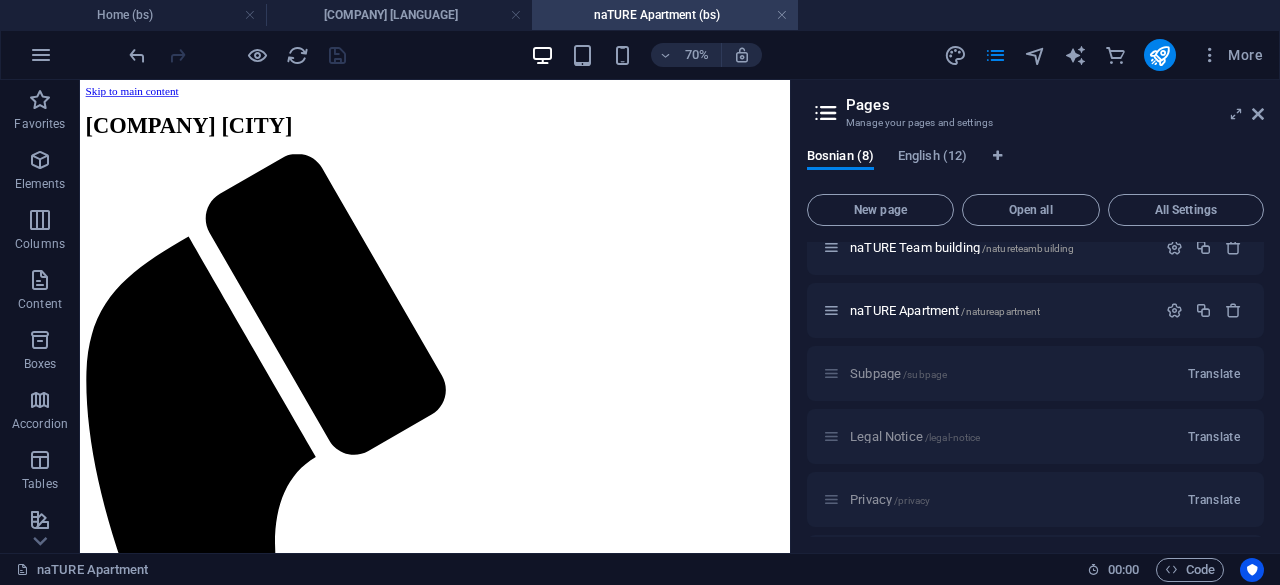 scroll, scrollTop: 0, scrollLeft: 0, axis: both 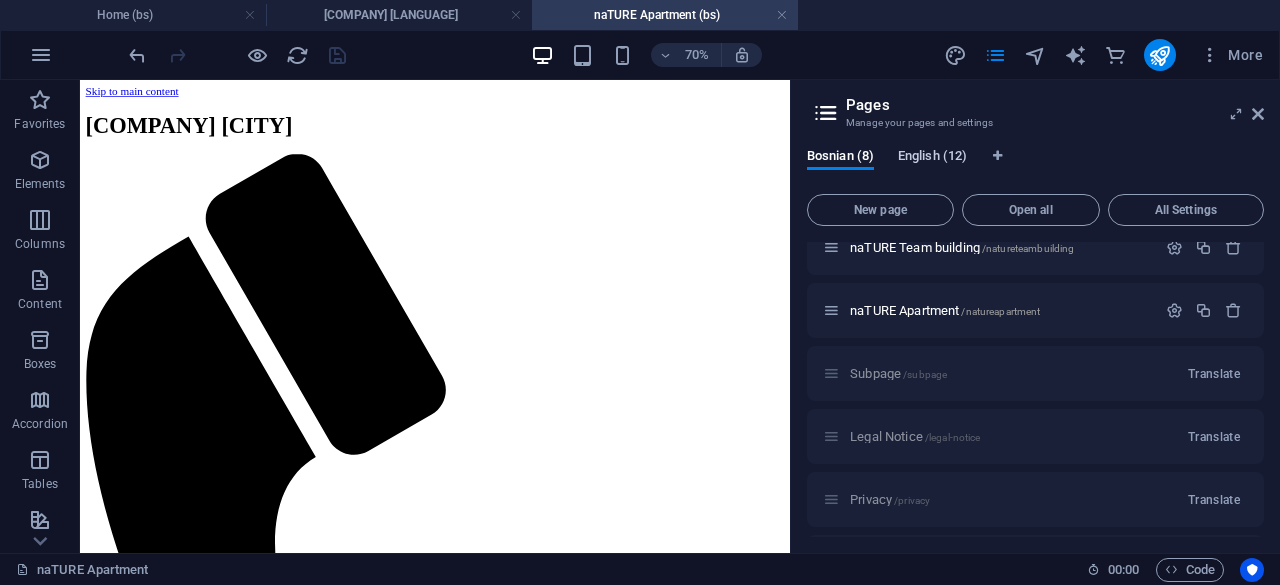 click on "English (12)" at bounding box center [932, 158] 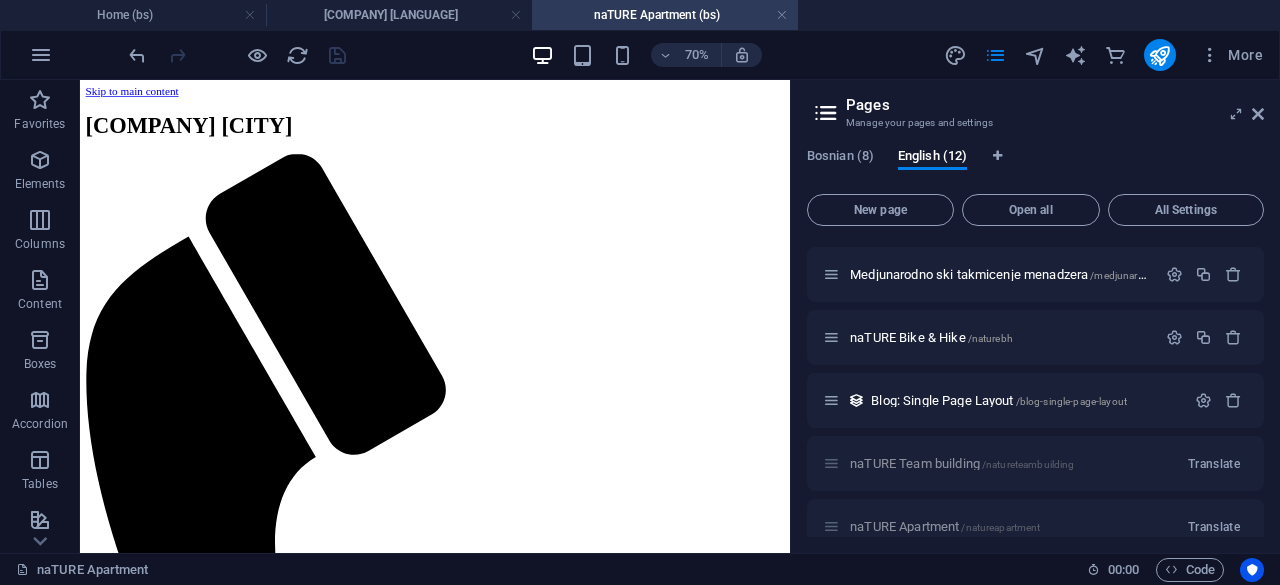 scroll, scrollTop: 586, scrollLeft: 0, axis: vertical 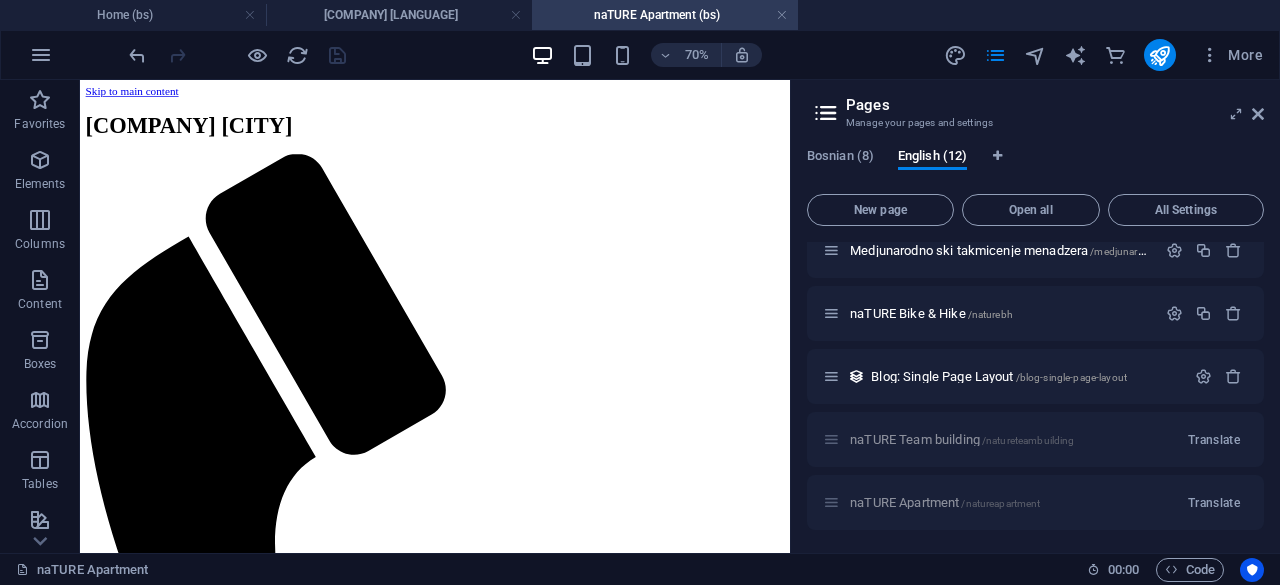 click on "naTURE Apartment /natureapartment Translate" at bounding box center (1035, 502) 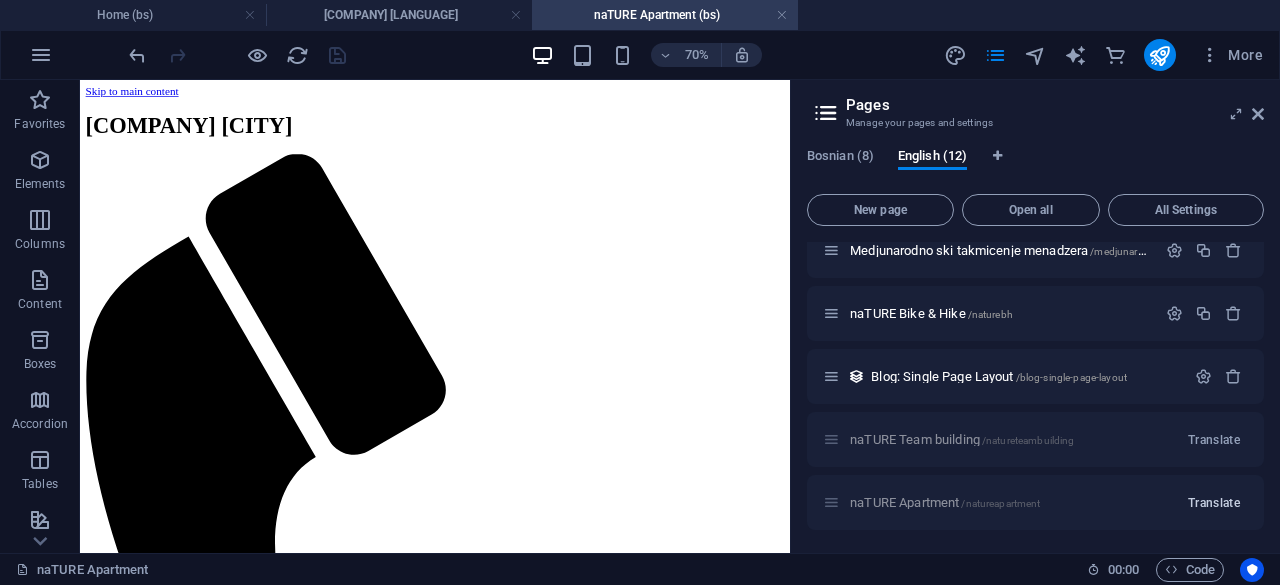 click on "Translate" at bounding box center (1214, 503) 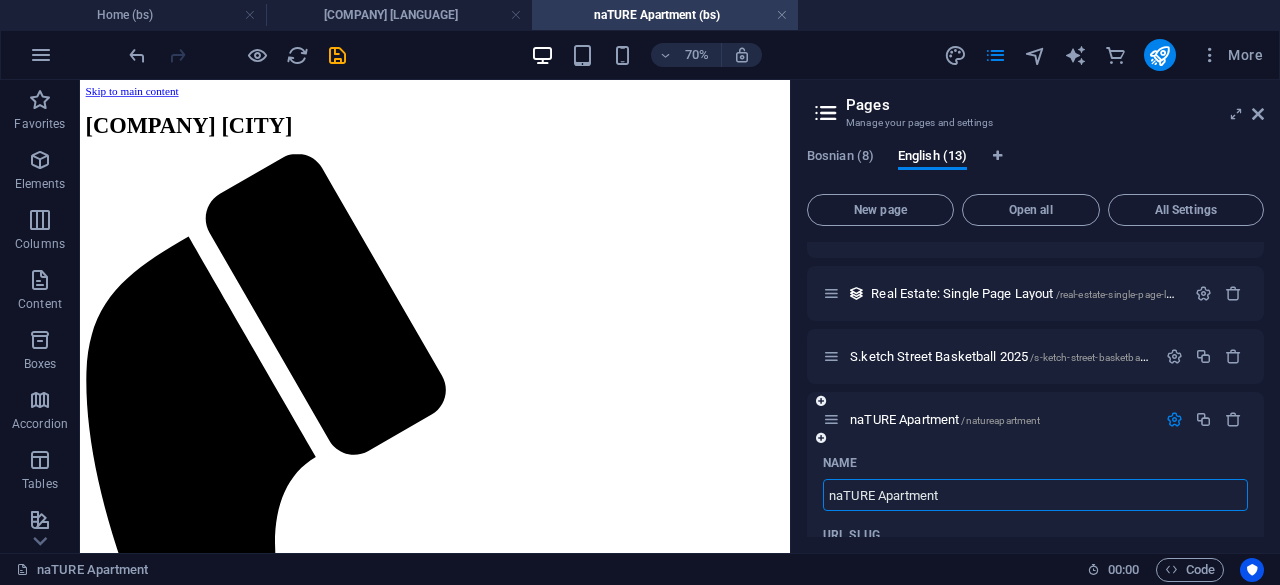 scroll, scrollTop: 196, scrollLeft: 0, axis: vertical 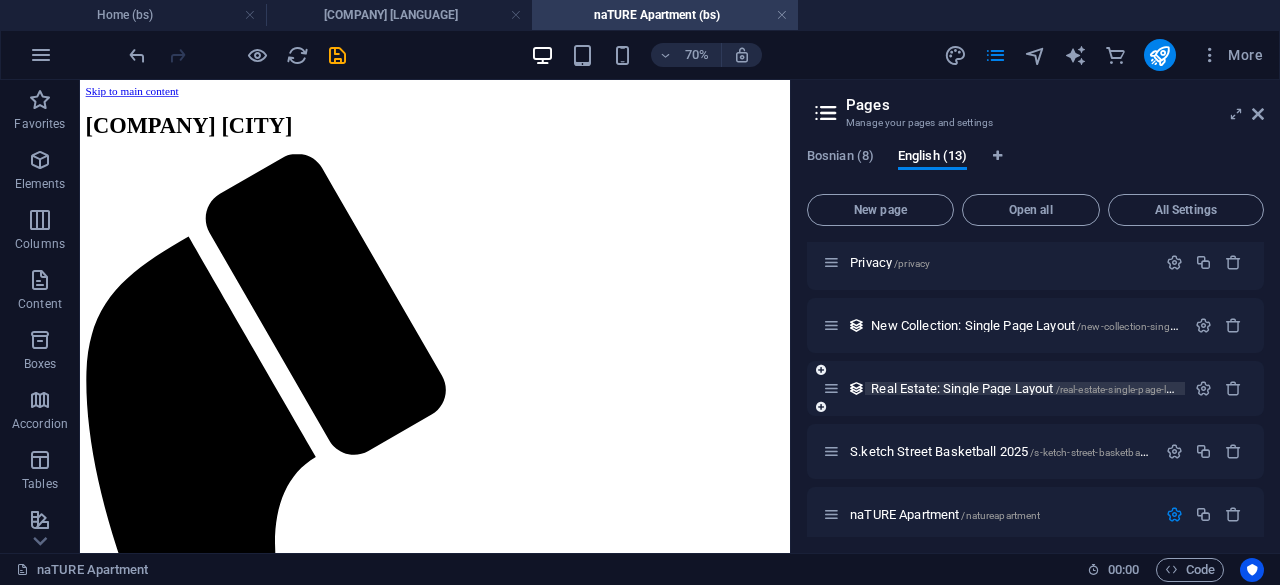 click on "Real Estate: Single Page Layout /real-estate-single-page-layout" at bounding box center [1031, 388] 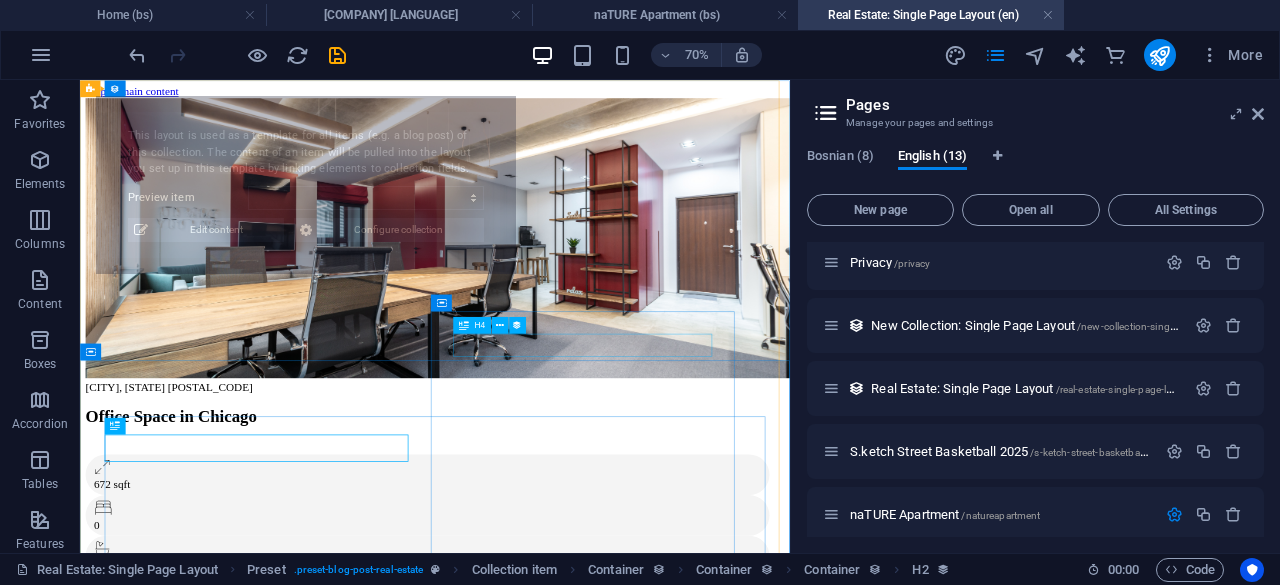 select on "68761fa95c59b3493d07e9a8" 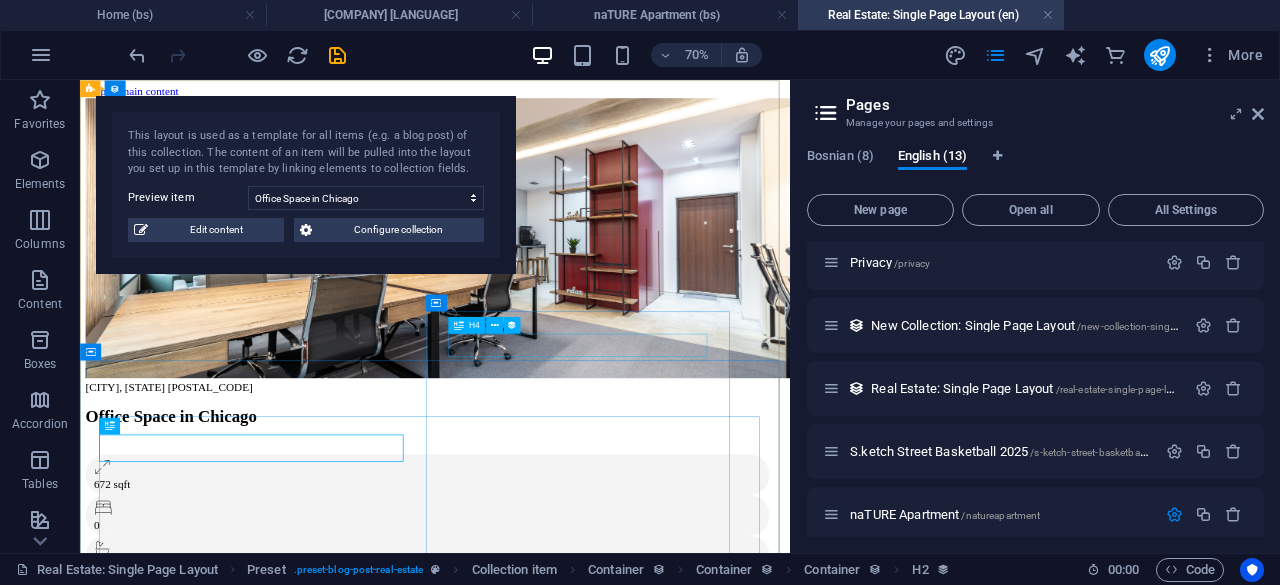 scroll, scrollTop: 0, scrollLeft: 0, axis: both 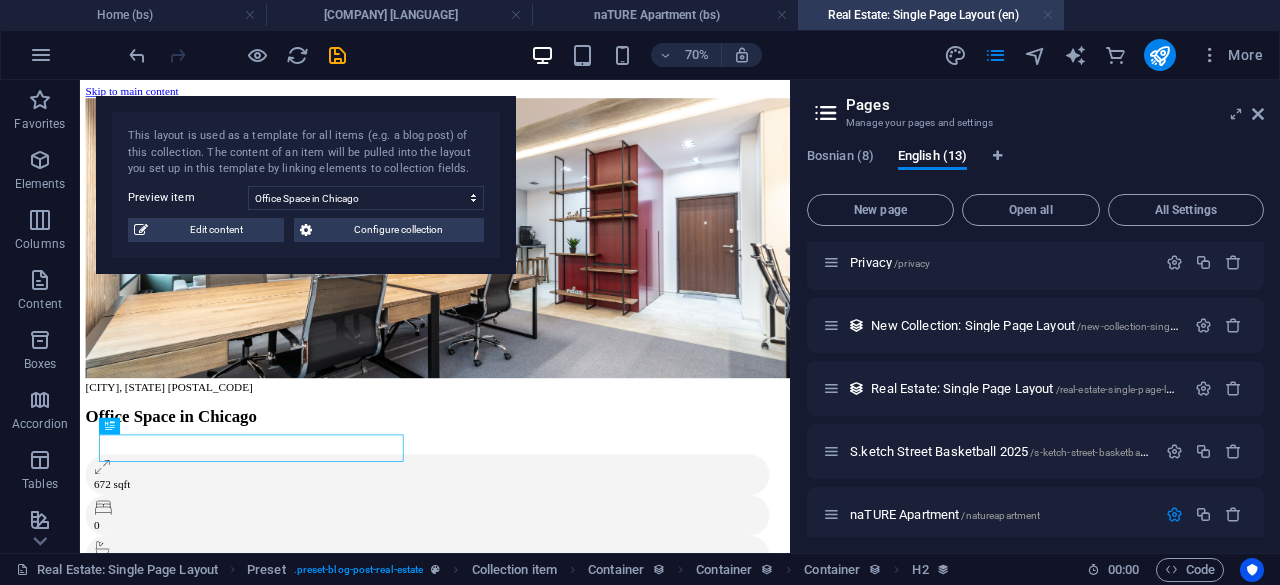 click at bounding box center (1048, 15) 